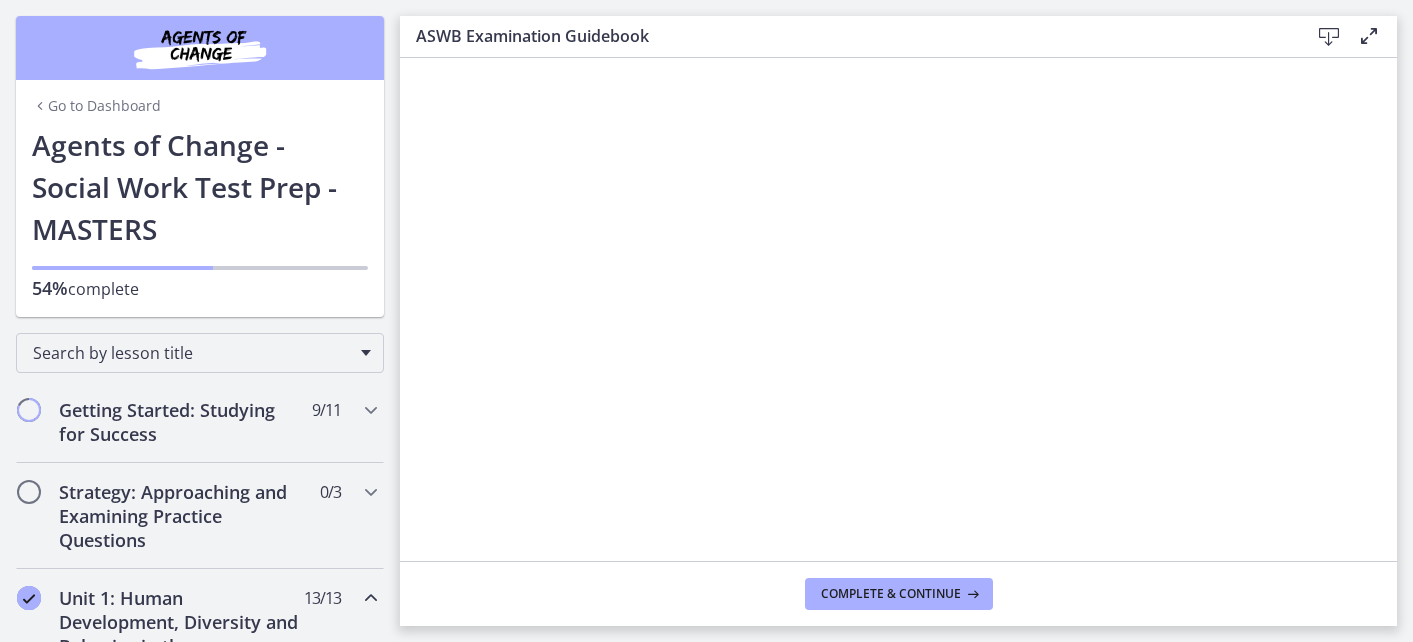 scroll, scrollTop: 0, scrollLeft: 0, axis: both 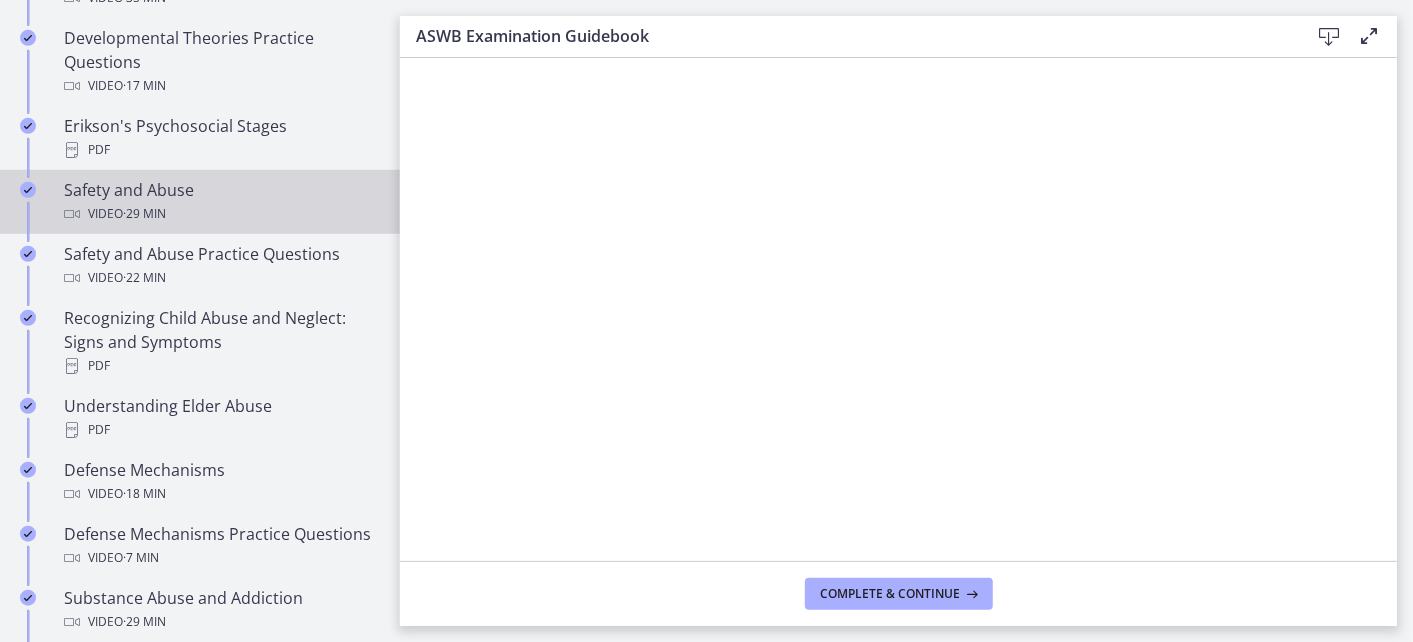 click on "Safety and Abuse
Video
·  29 min" at bounding box center (220, 202) 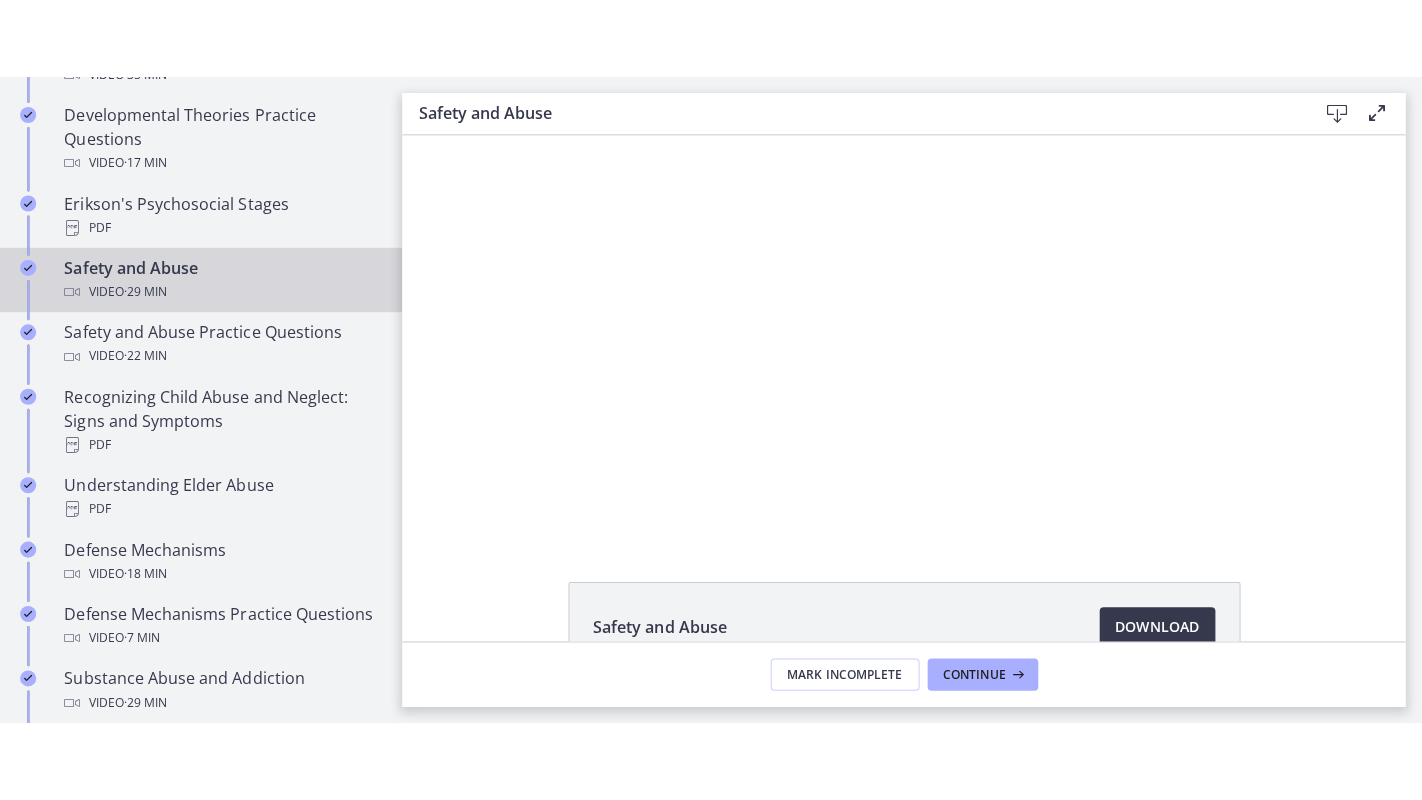 scroll, scrollTop: 0, scrollLeft: 0, axis: both 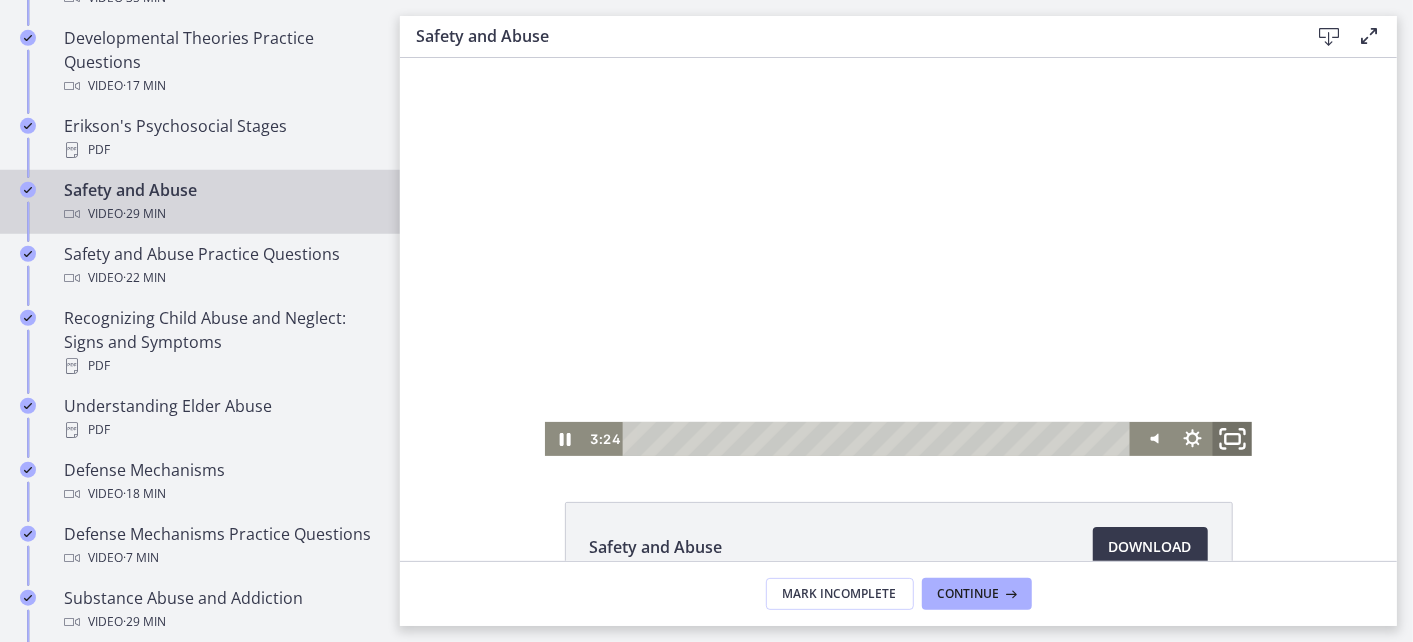 click 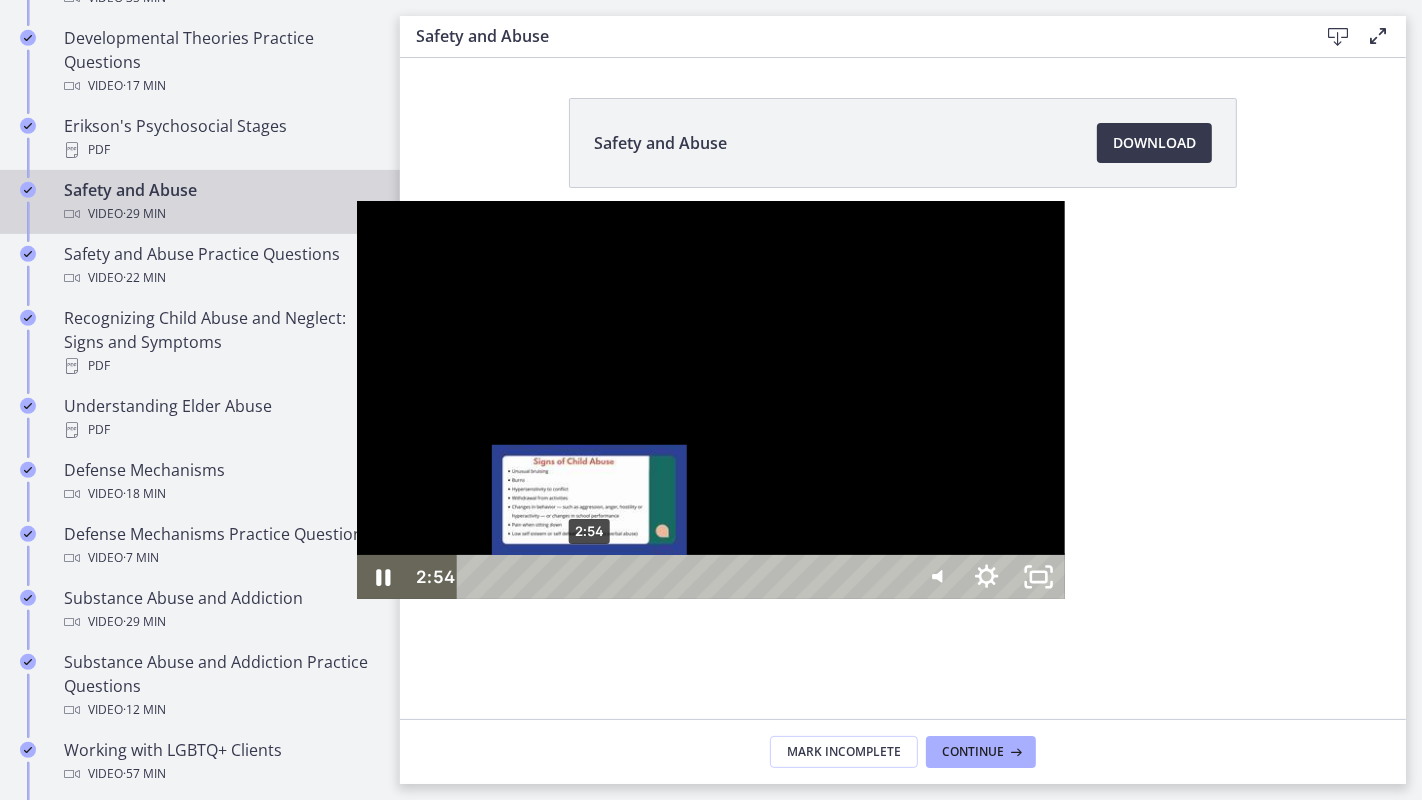 click on "2:54" at bounding box center (685, 577) 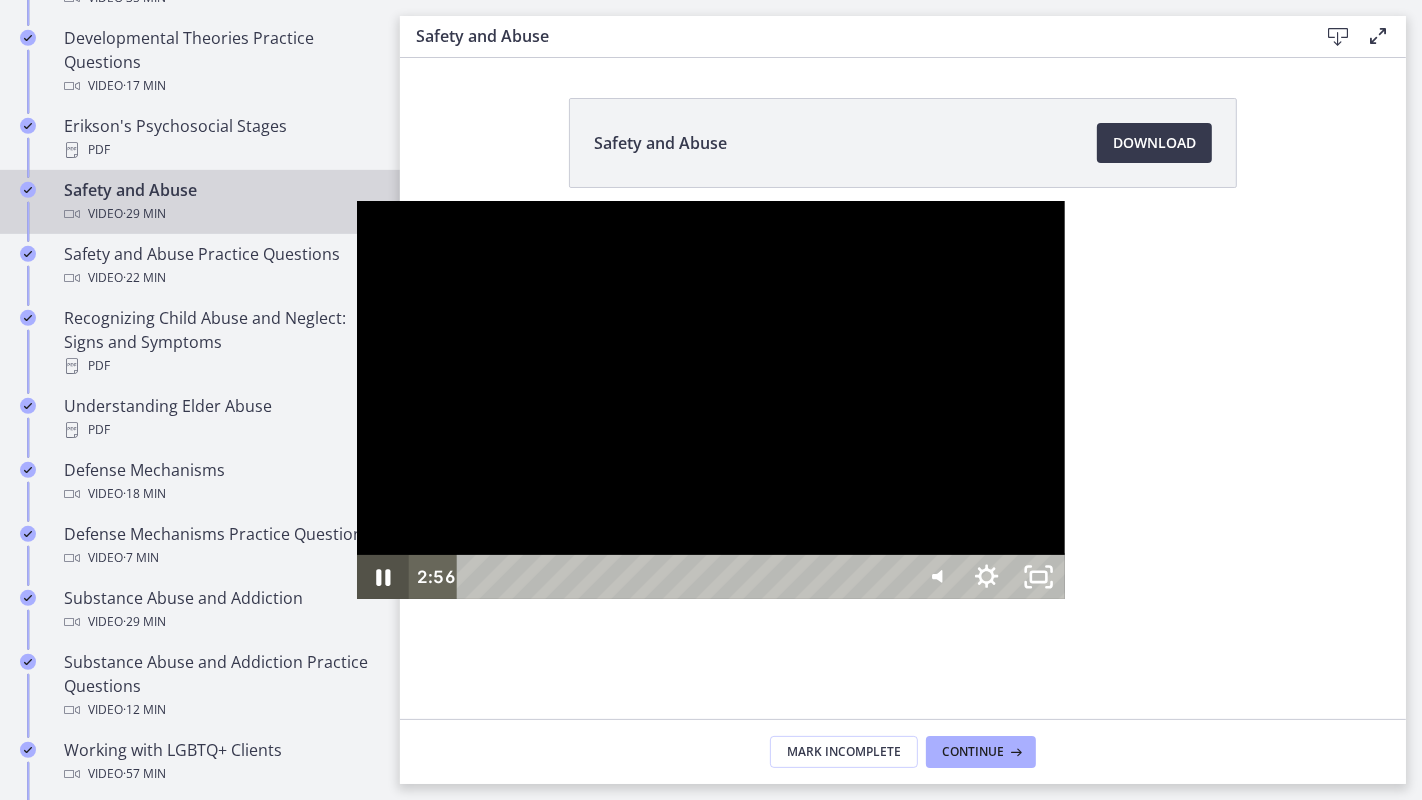 click 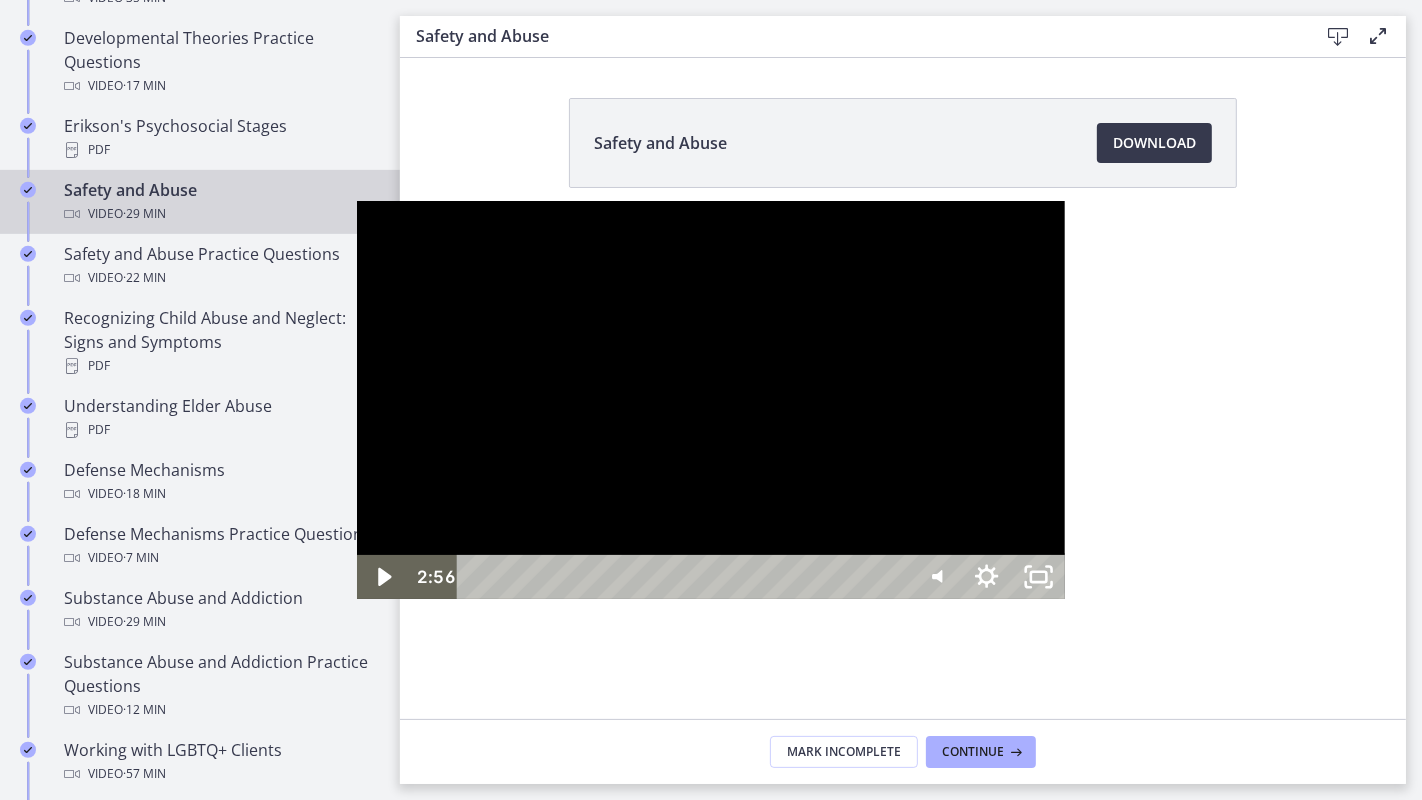 drag, startPoint x: 8, startPoint y: 749, endPoint x: 0, endPoint y: 799, distance: 50.635956 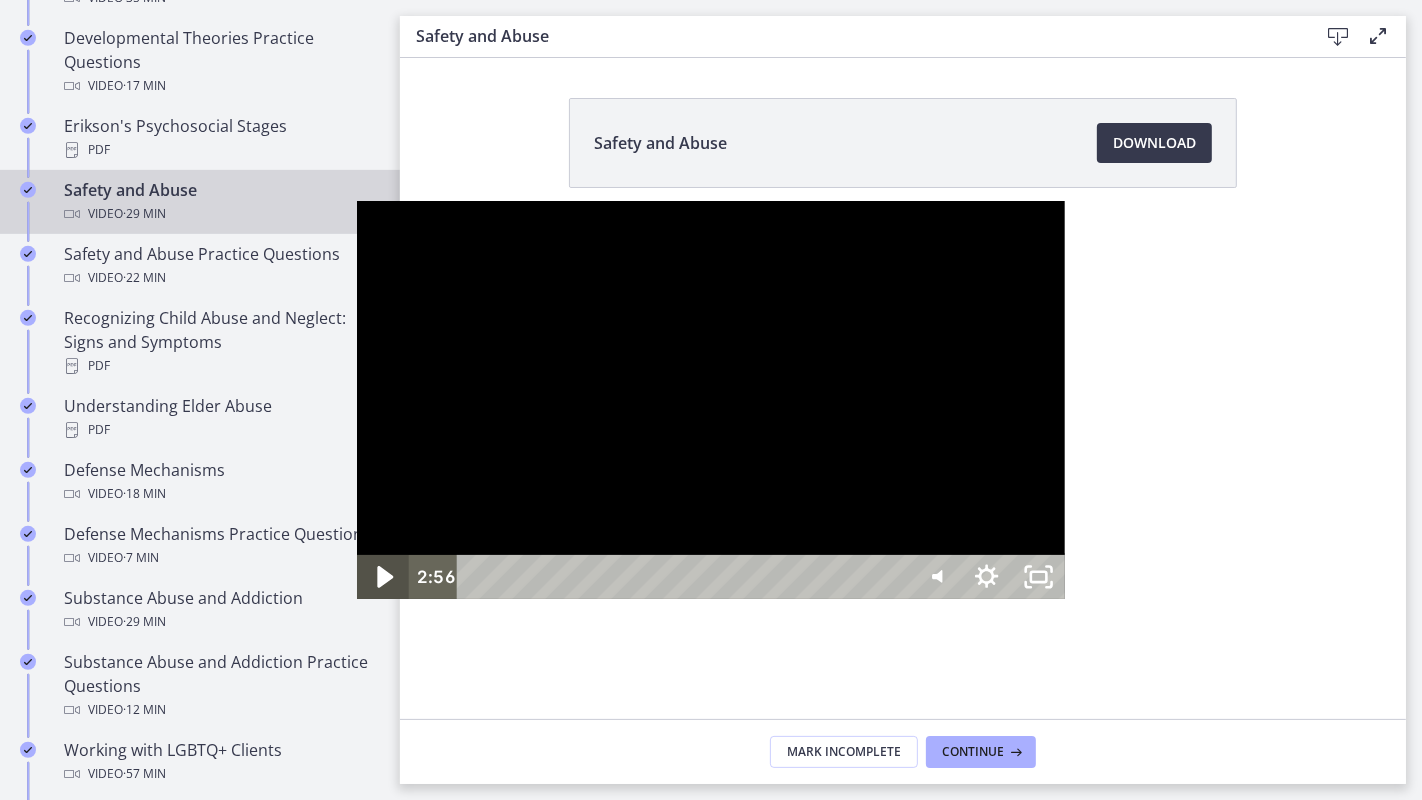 click 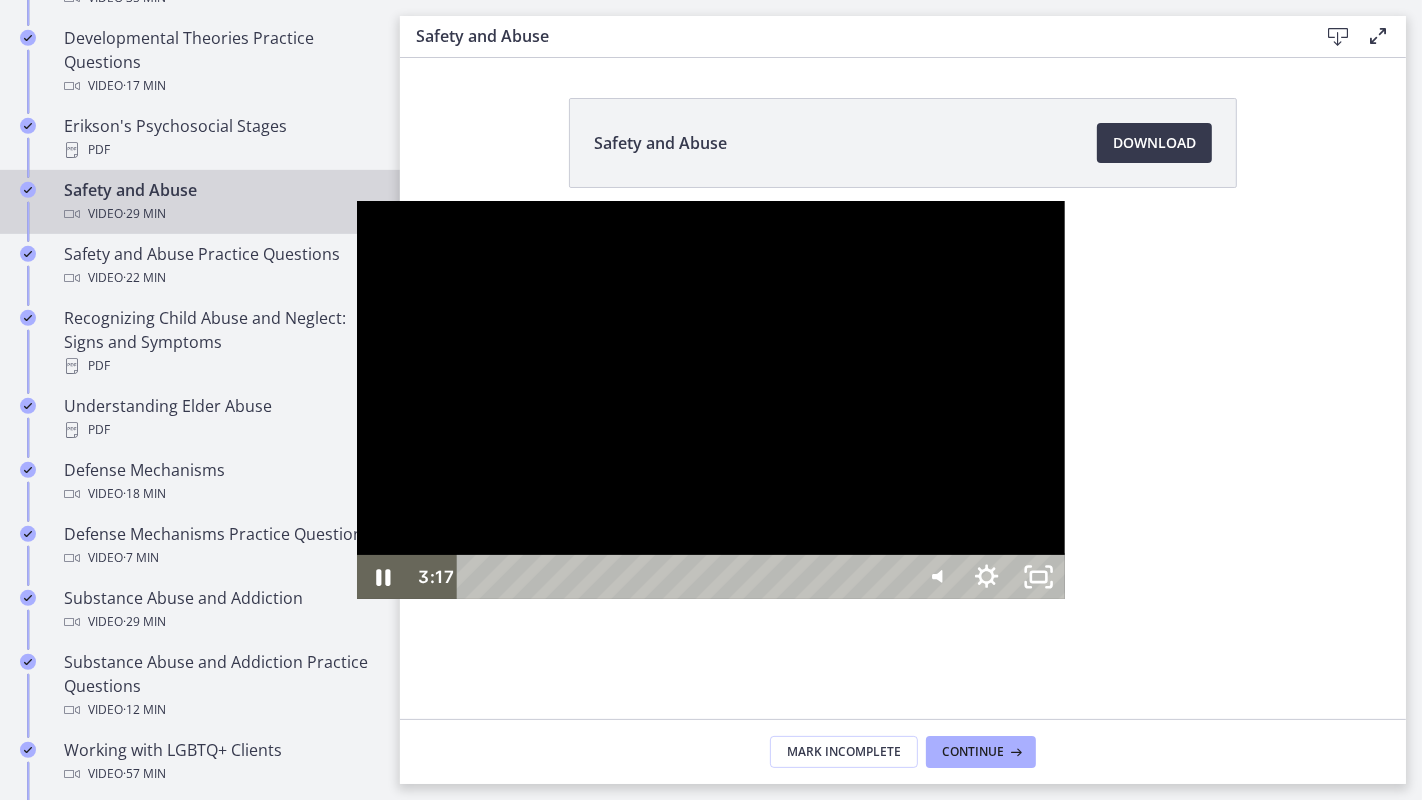 click at bounding box center (711, 400) 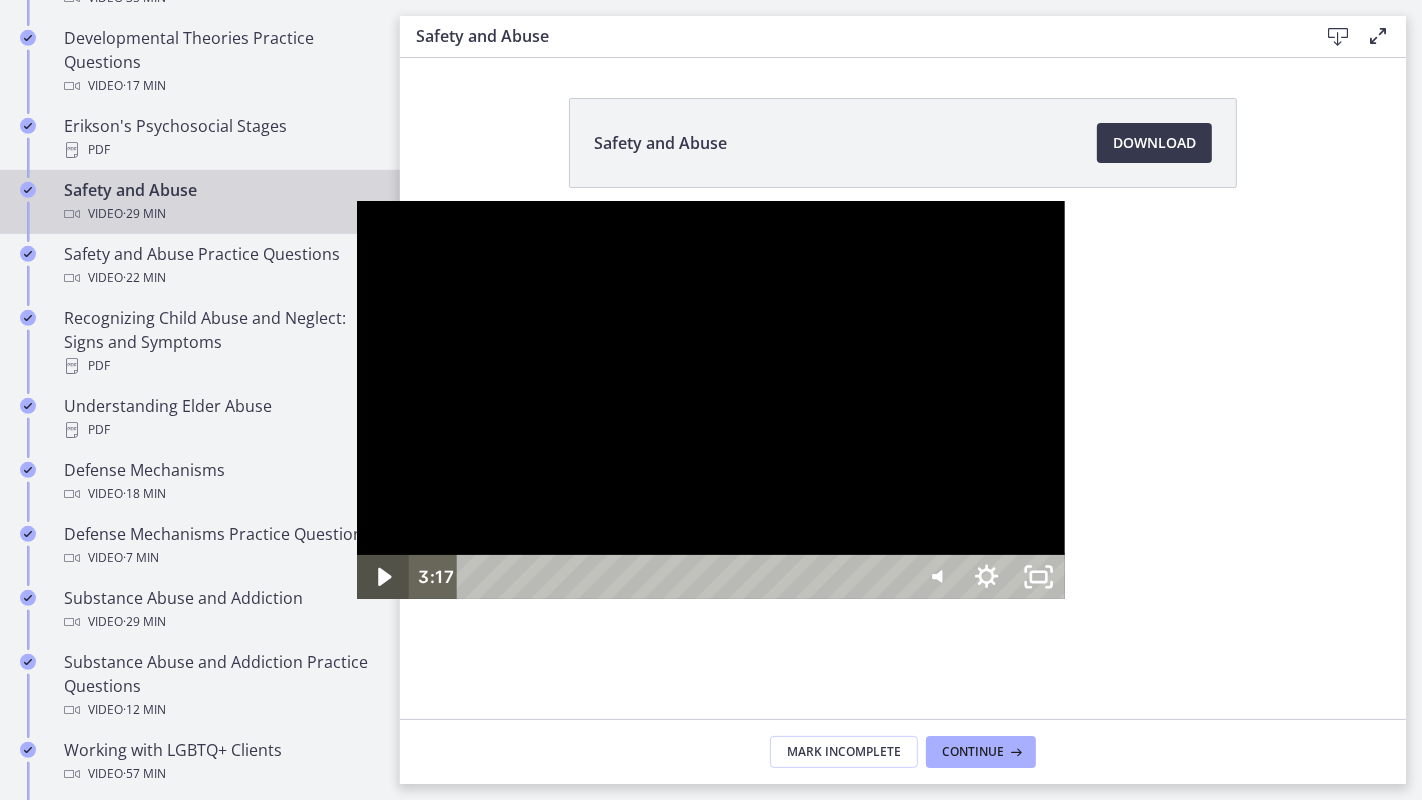 click 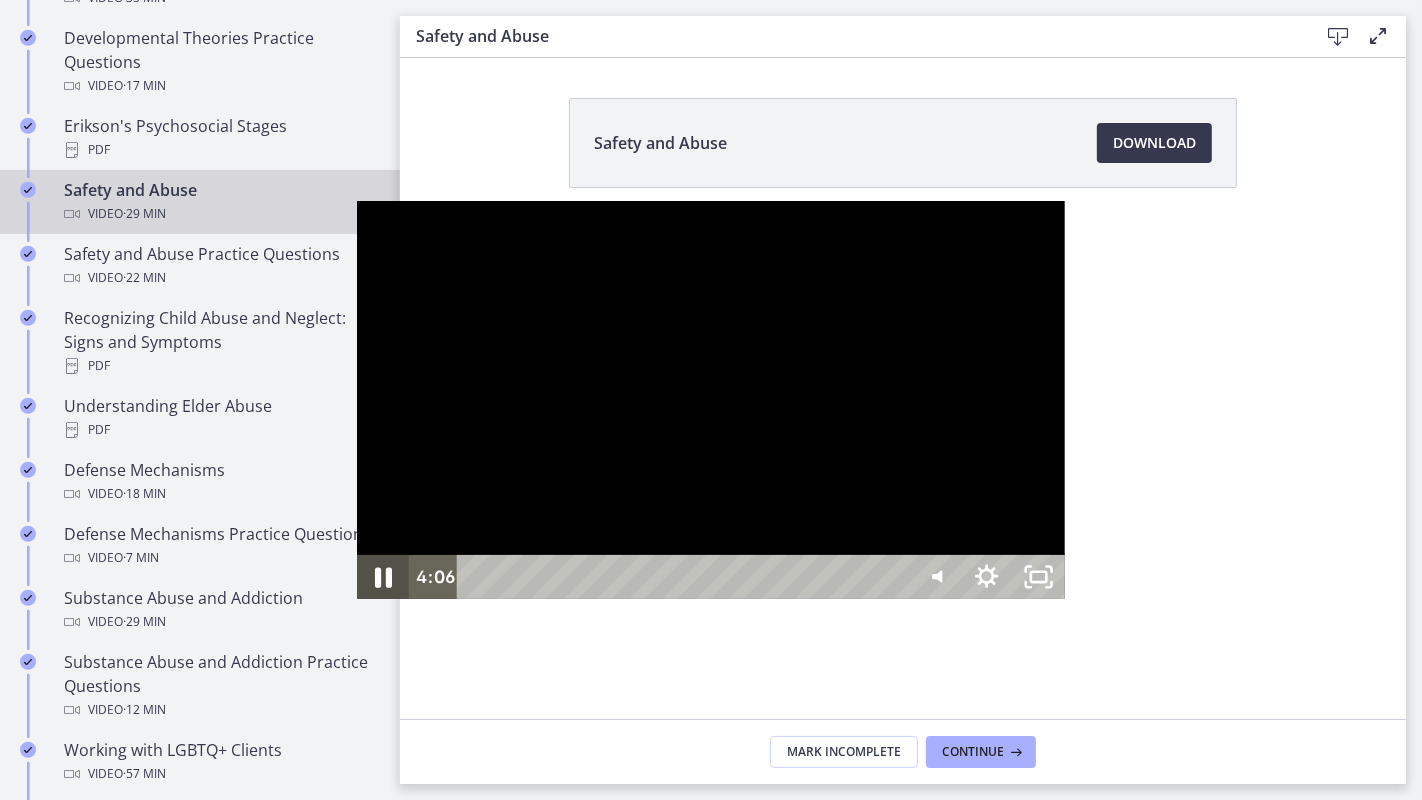 click 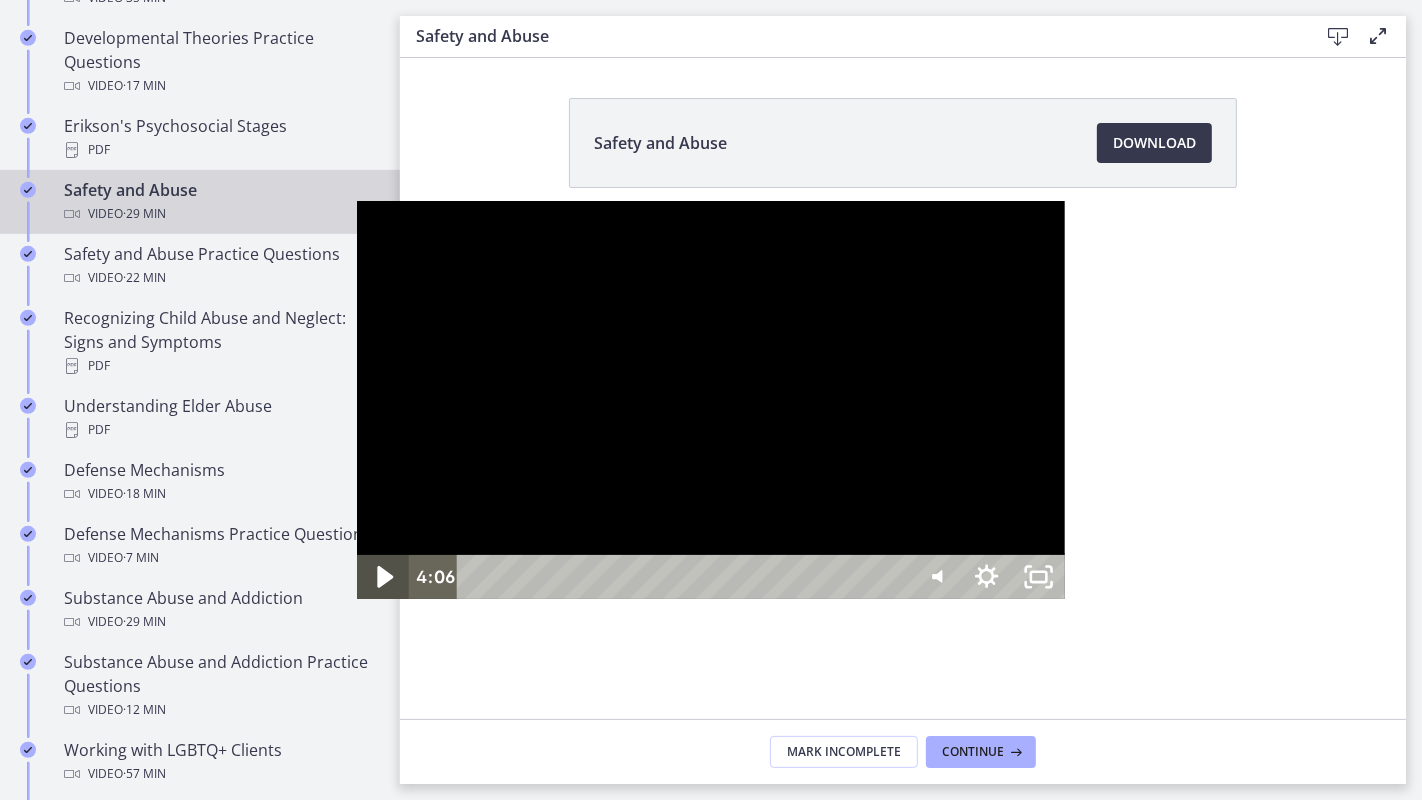 click 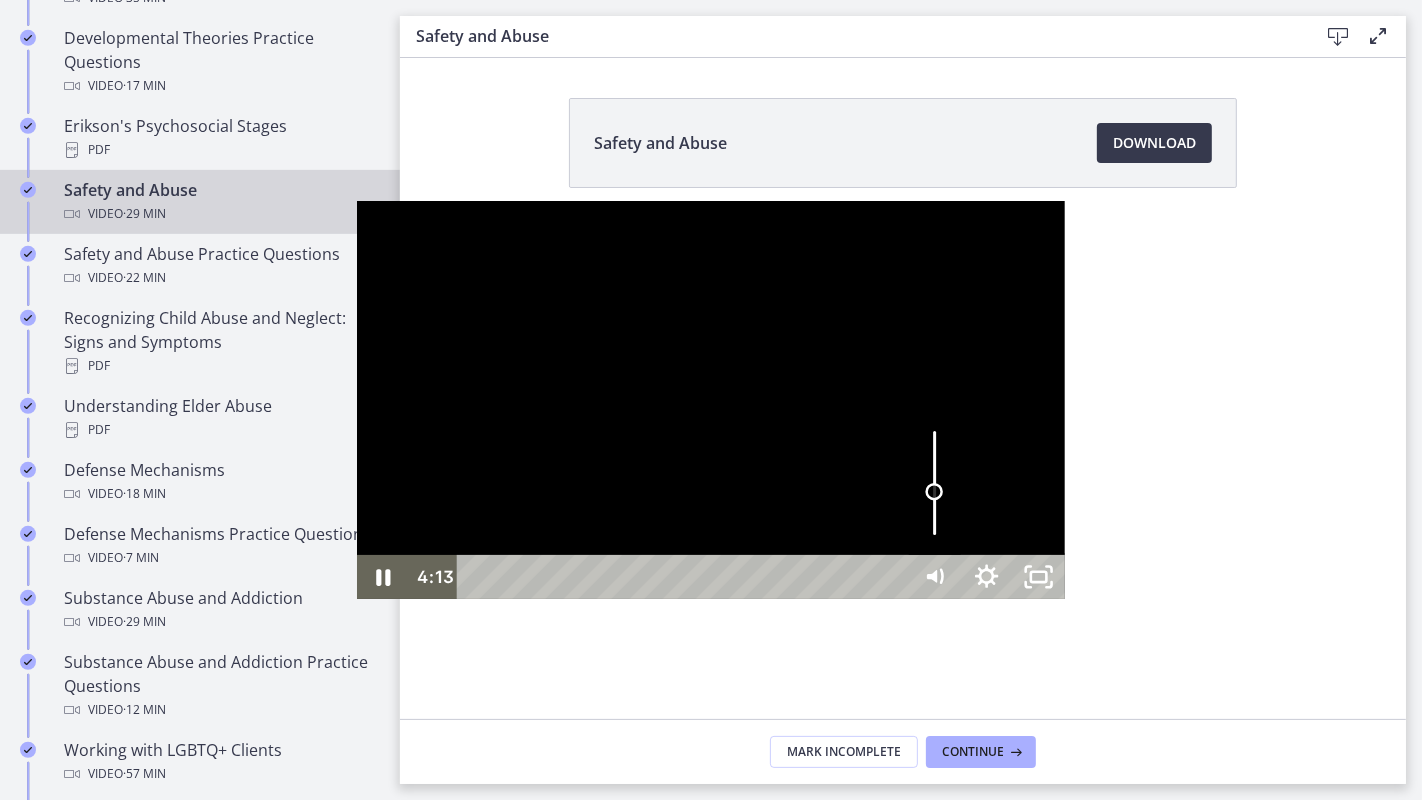 click at bounding box center (934, 492) 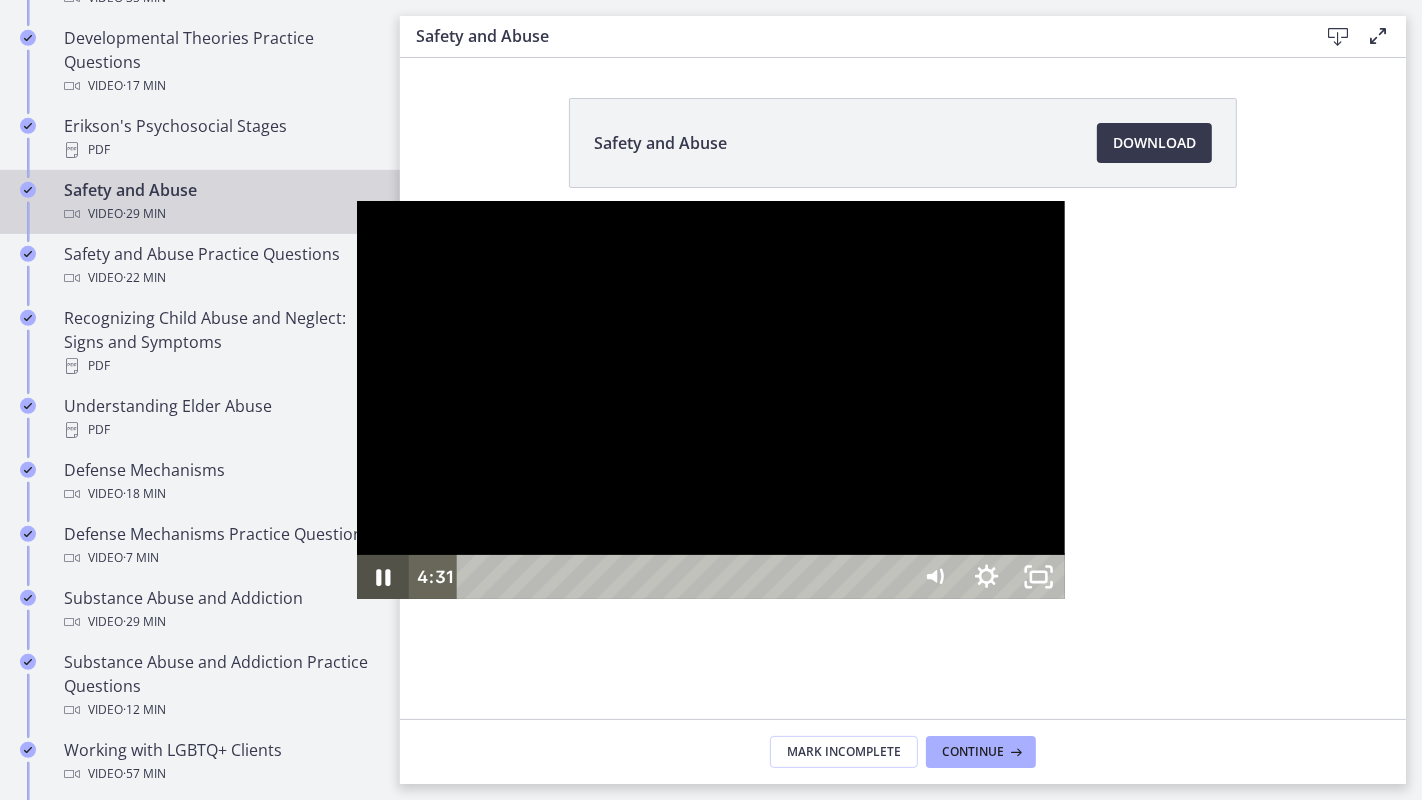 click 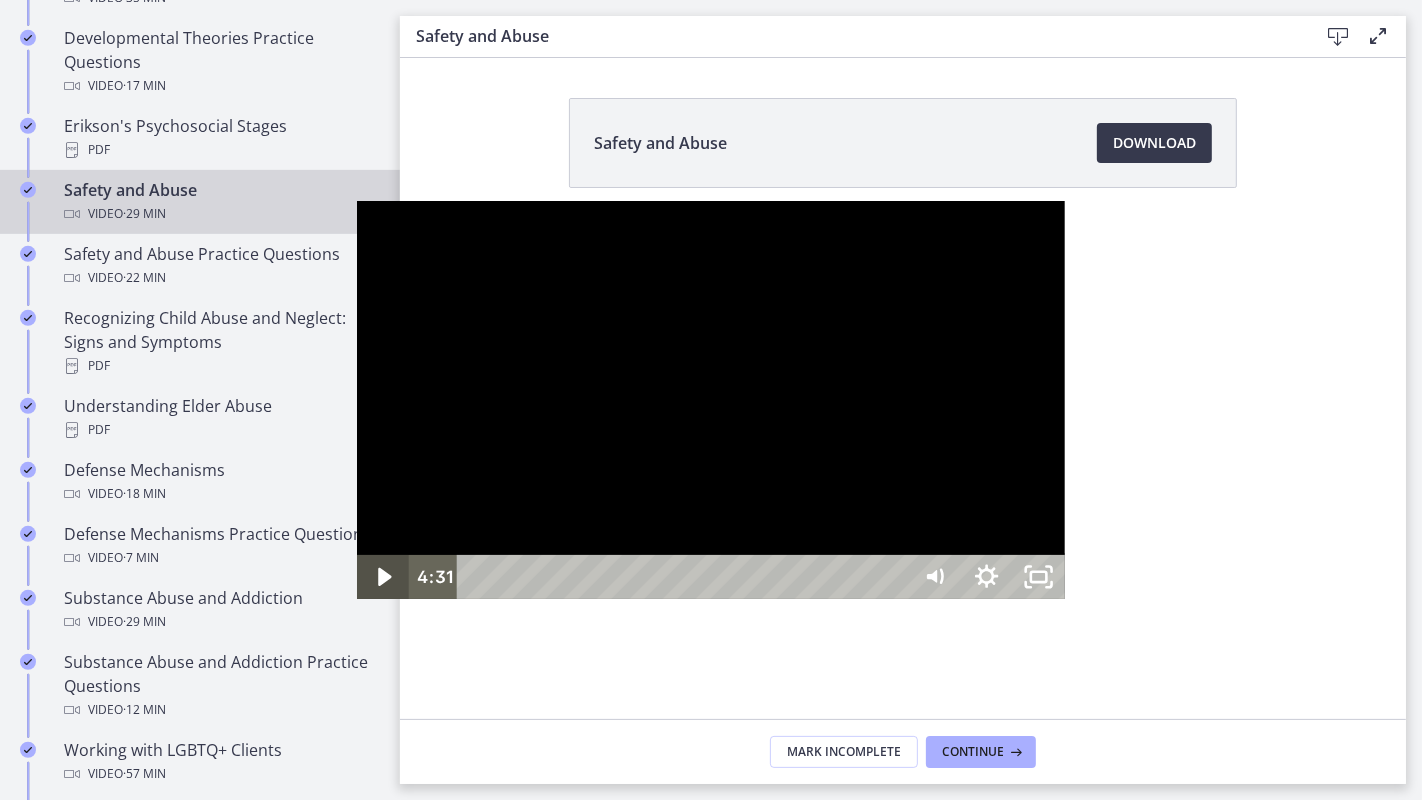 click 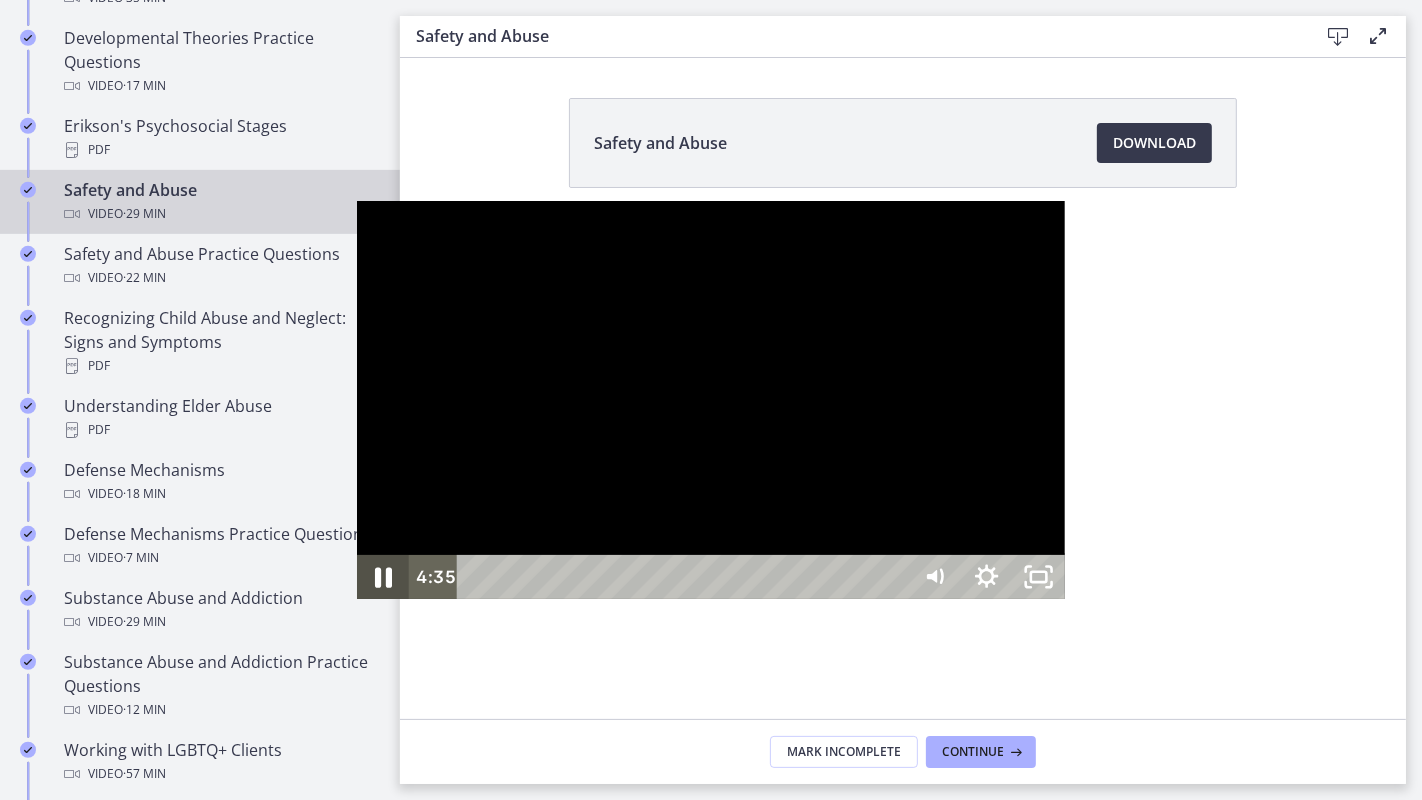 drag, startPoint x: 31, startPoint y: 782, endPoint x: 42, endPoint y: 779, distance: 11.401754 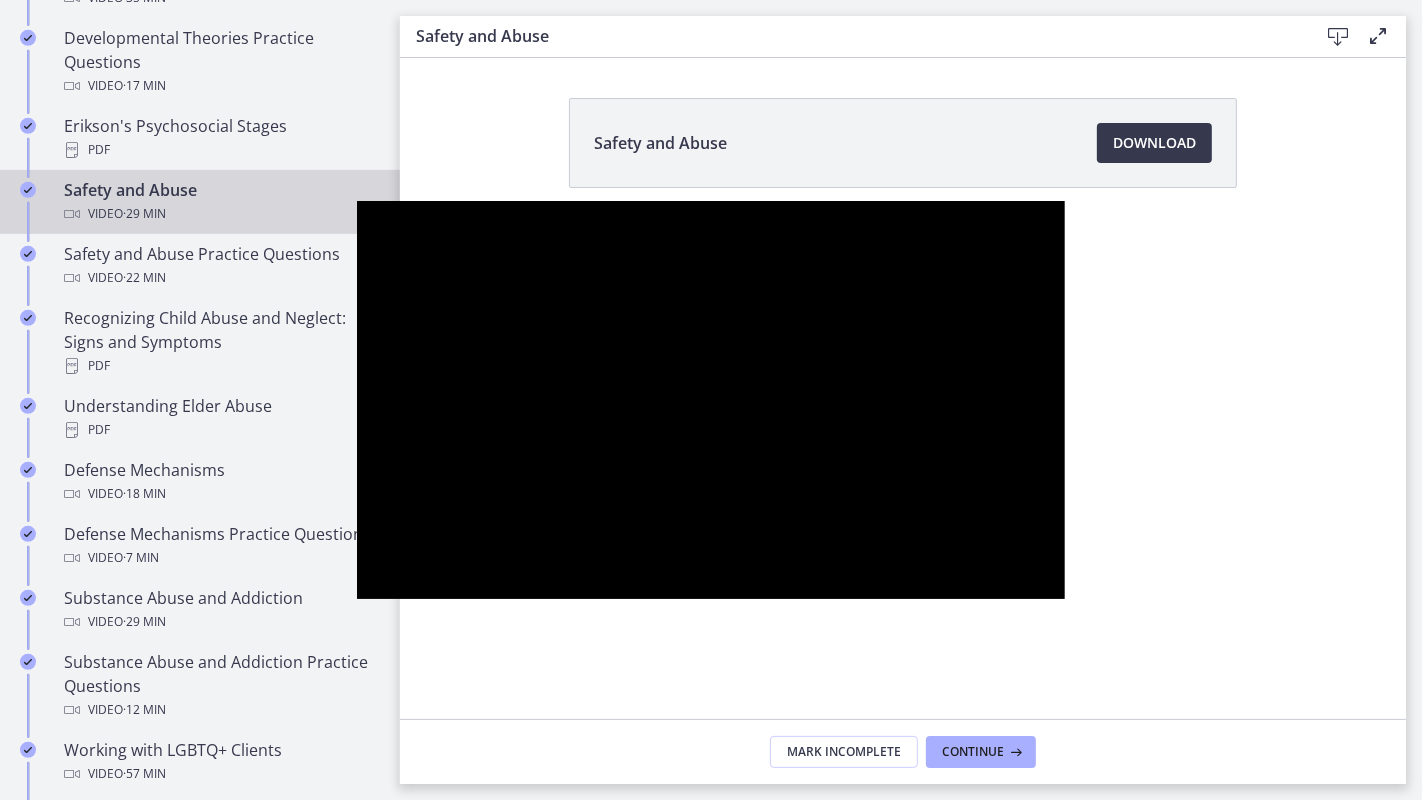 click at bounding box center [711, 400] 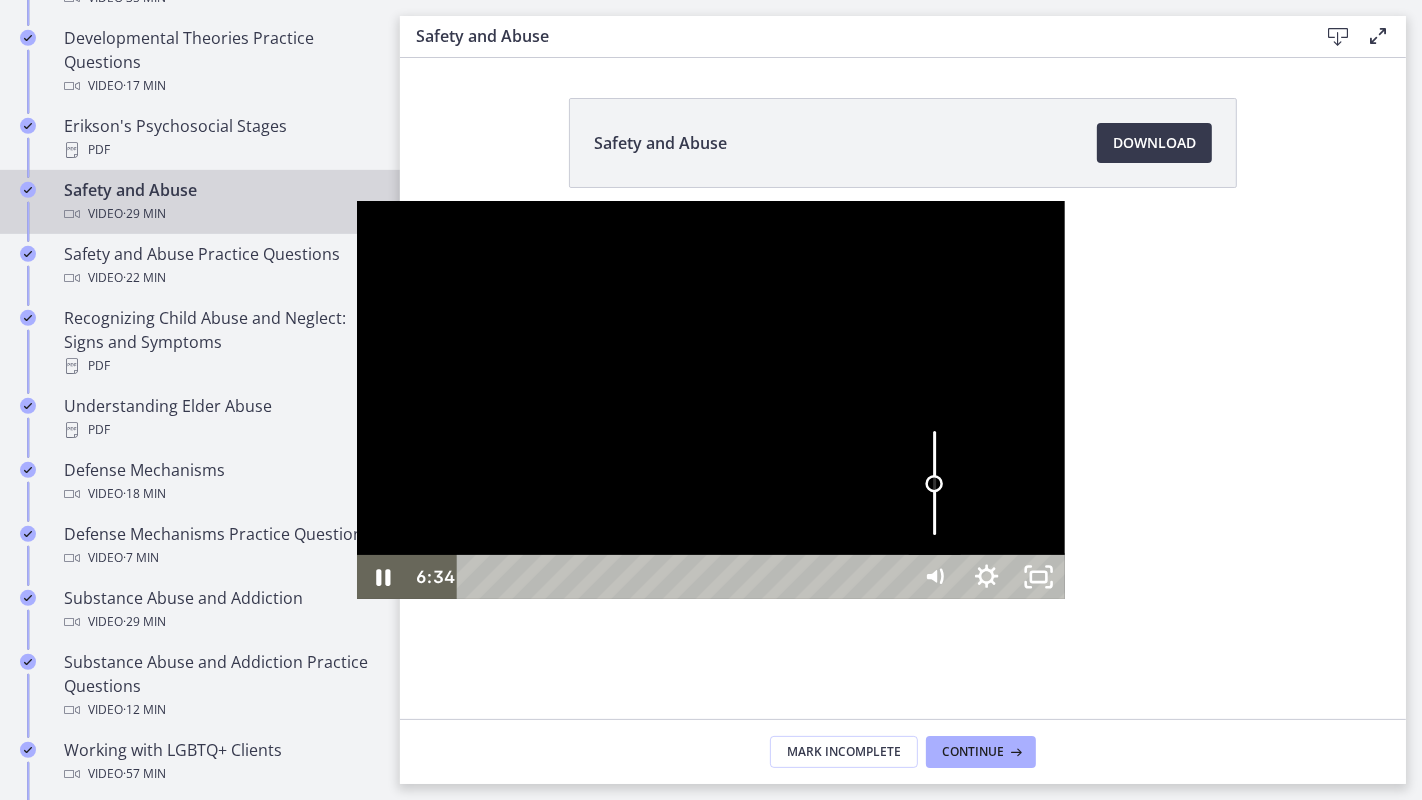 click at bounding box center [935, 484] 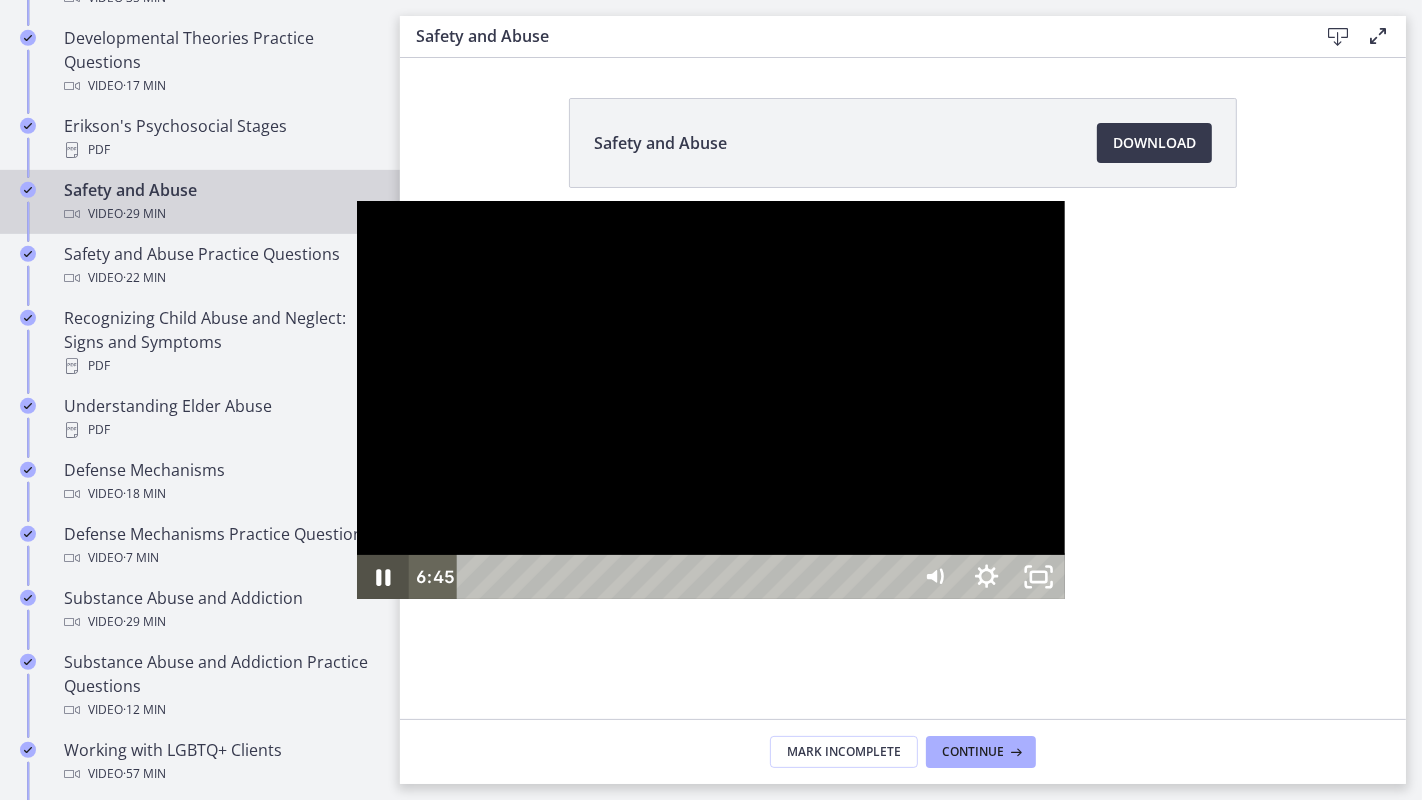 click 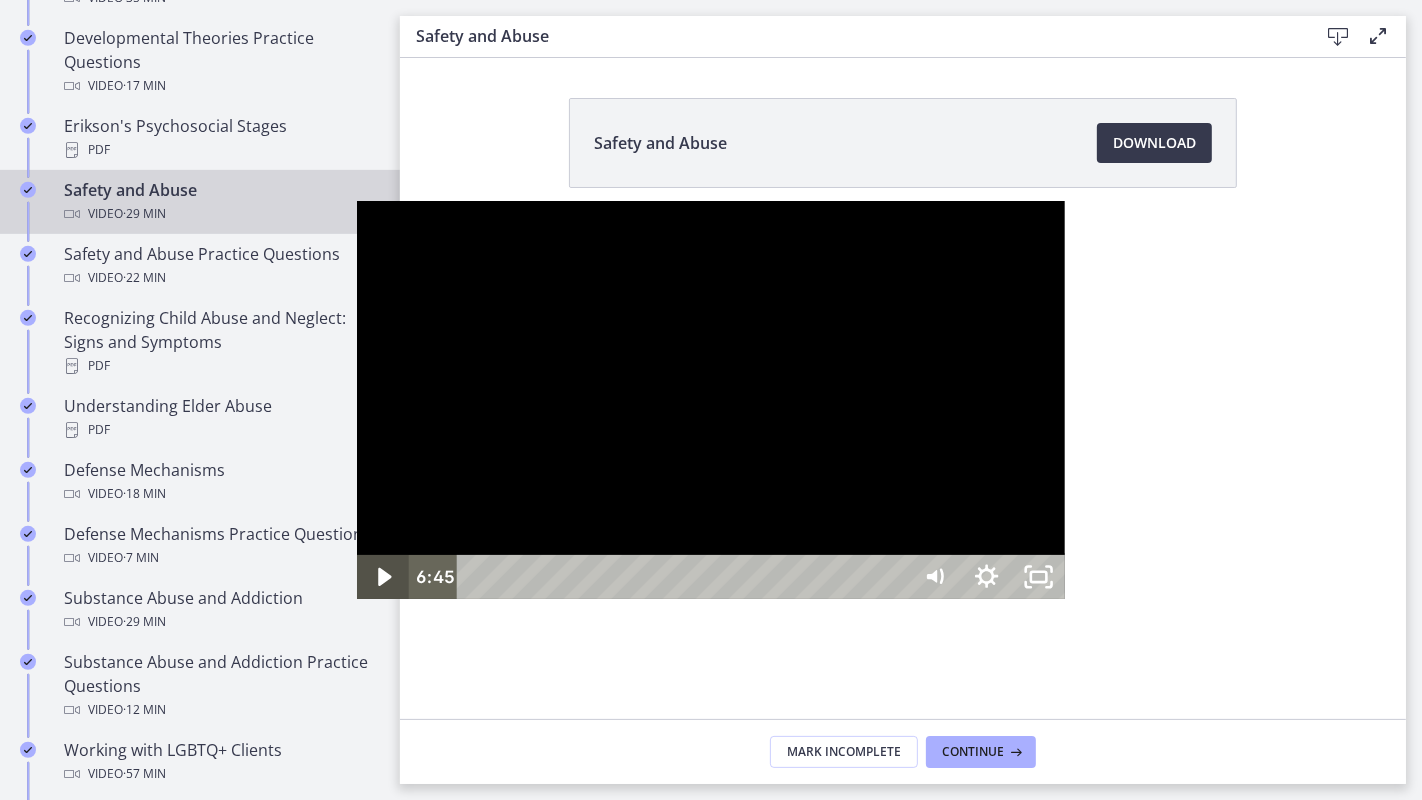 click 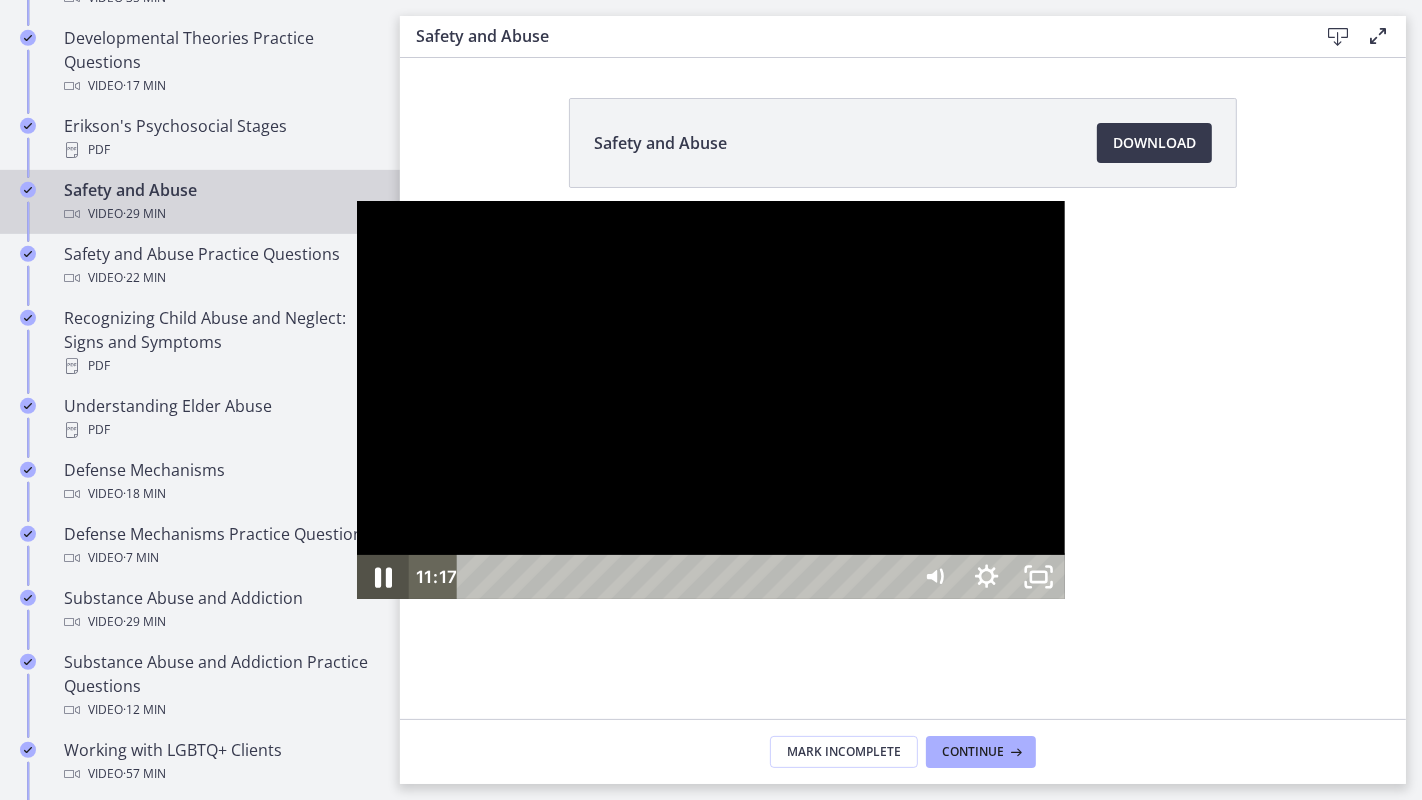 click 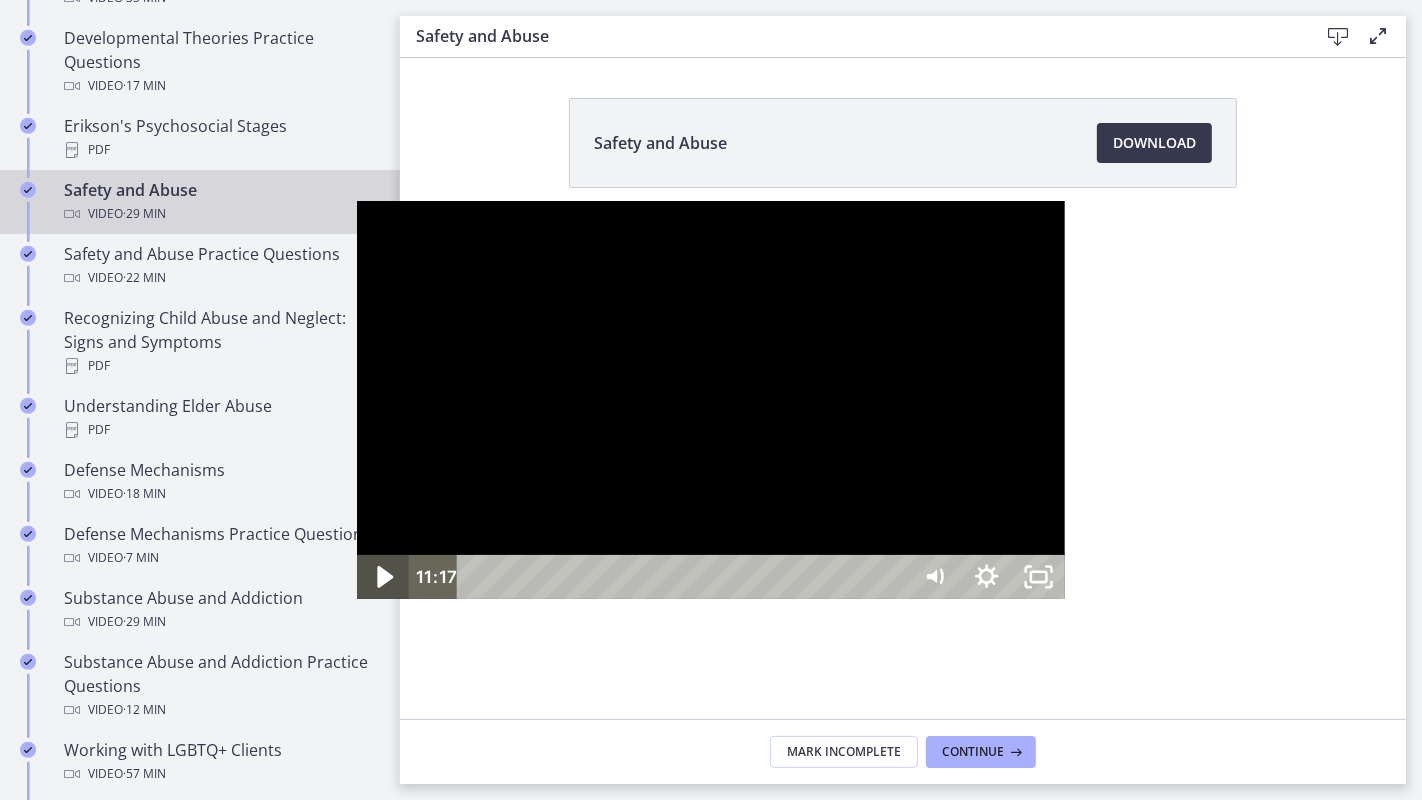 click 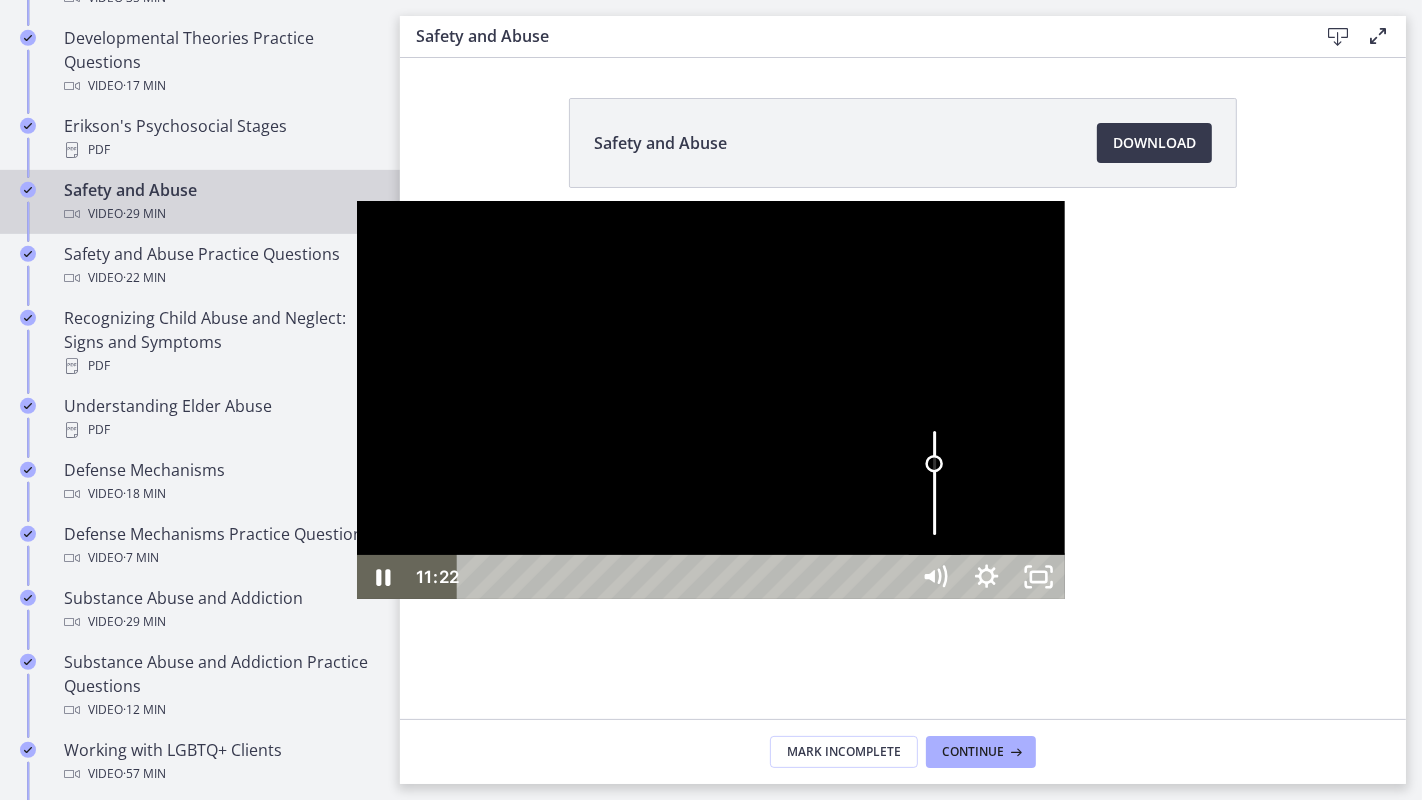 drag, startPoint x: 1288, startPoint y: 679, endPoint x: 1280, endPoint y: 665, distance: 16.124516 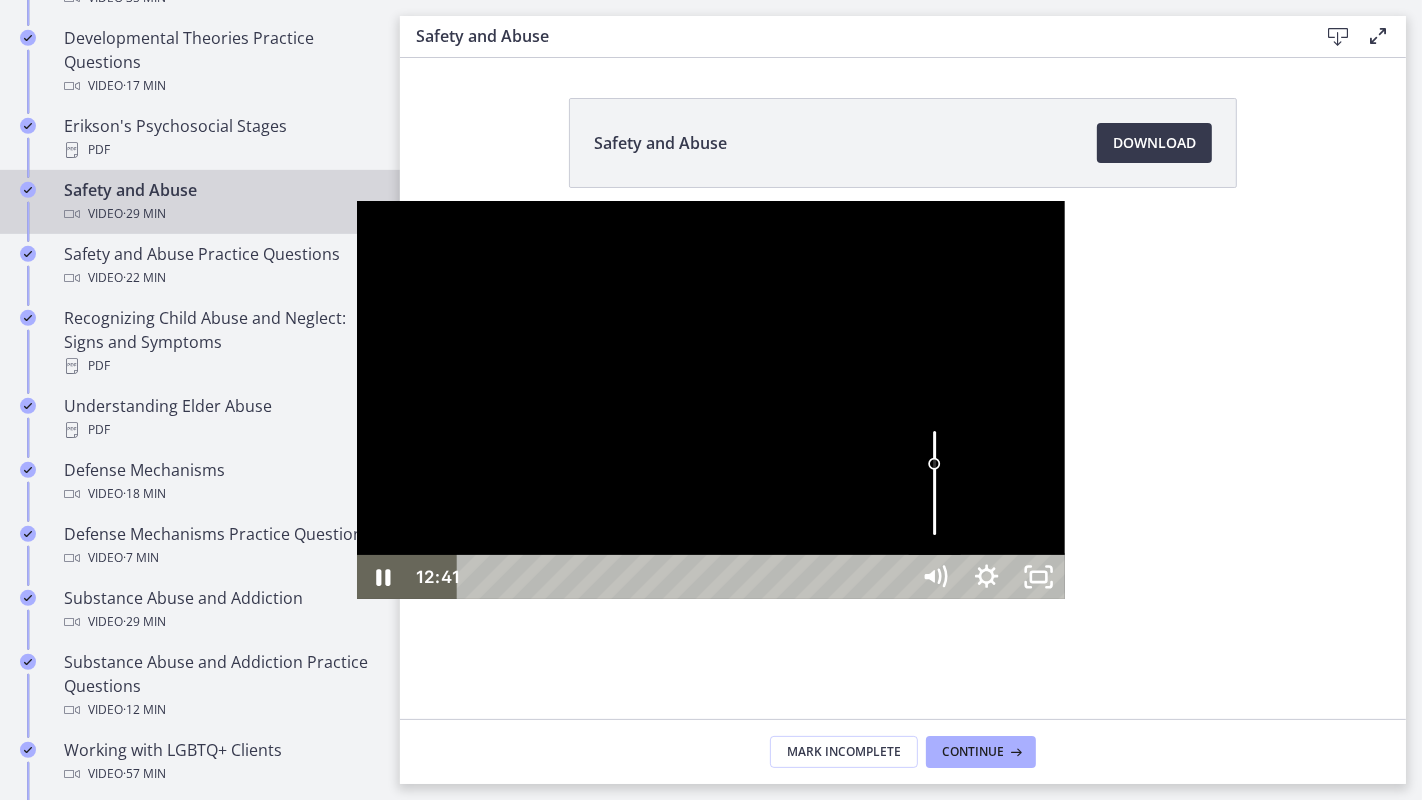 click at bounding box center (711, 400) 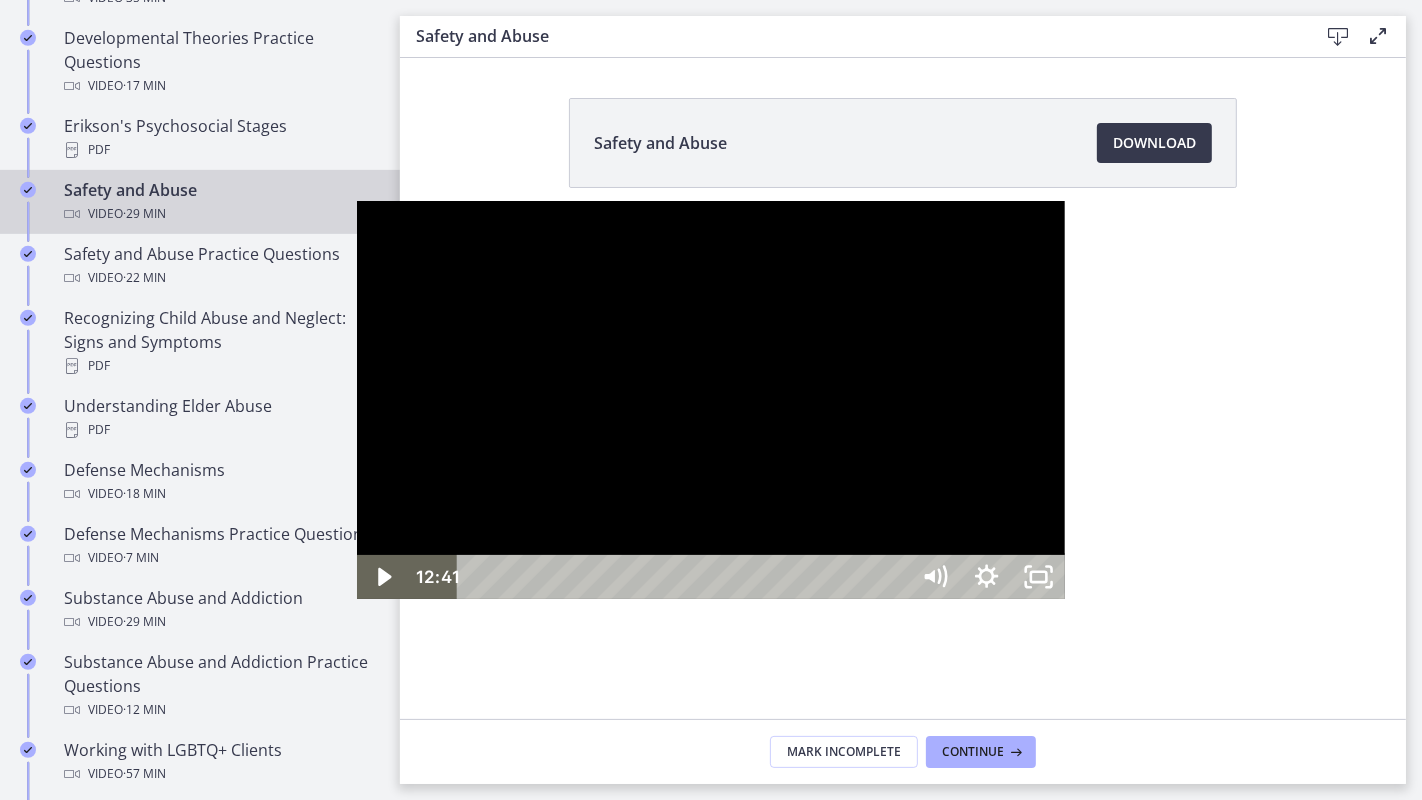 click at bounding box center [711, 400] 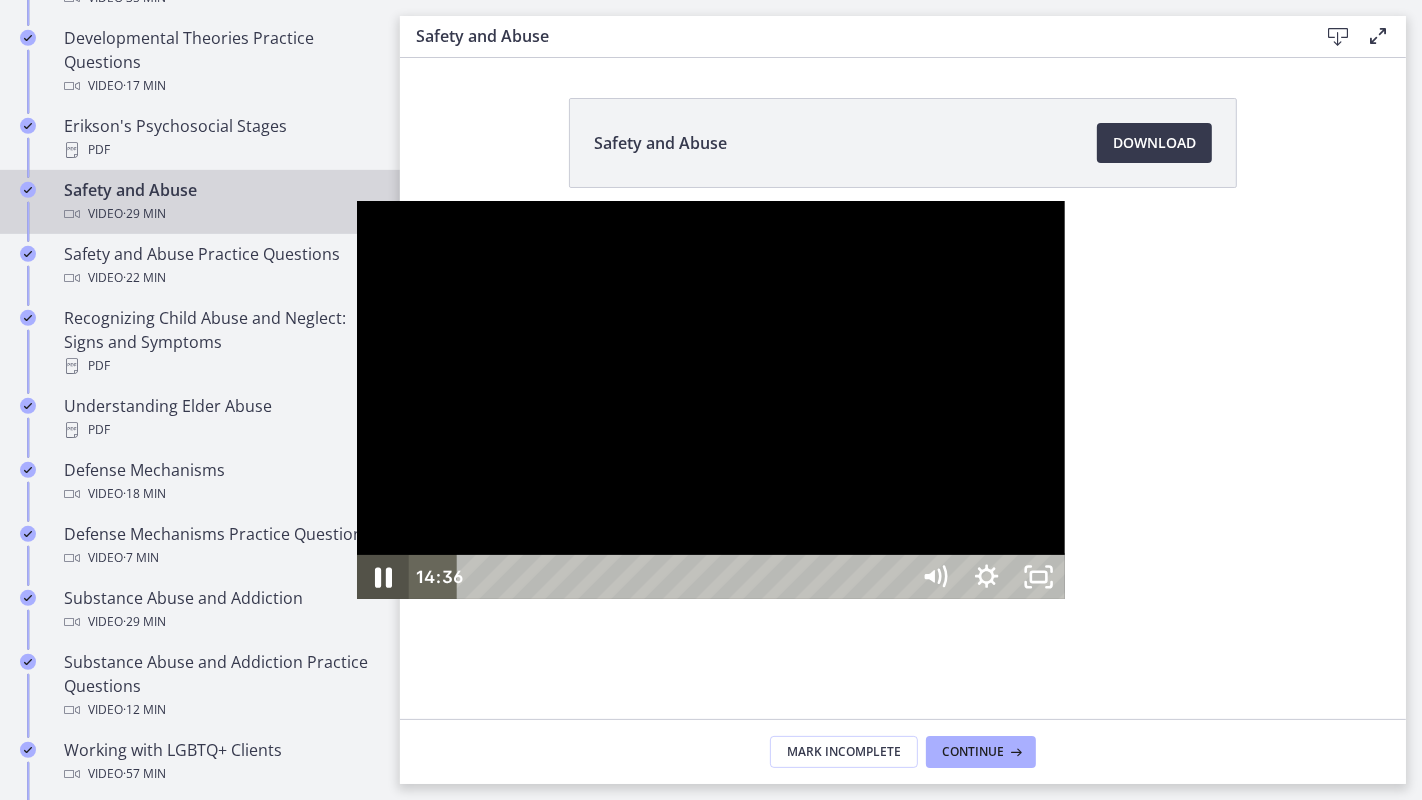 drag, startPoint x: 25, startPoint y: 775, endPoint x: 11, endPoint y: 758, distance: 22.022715 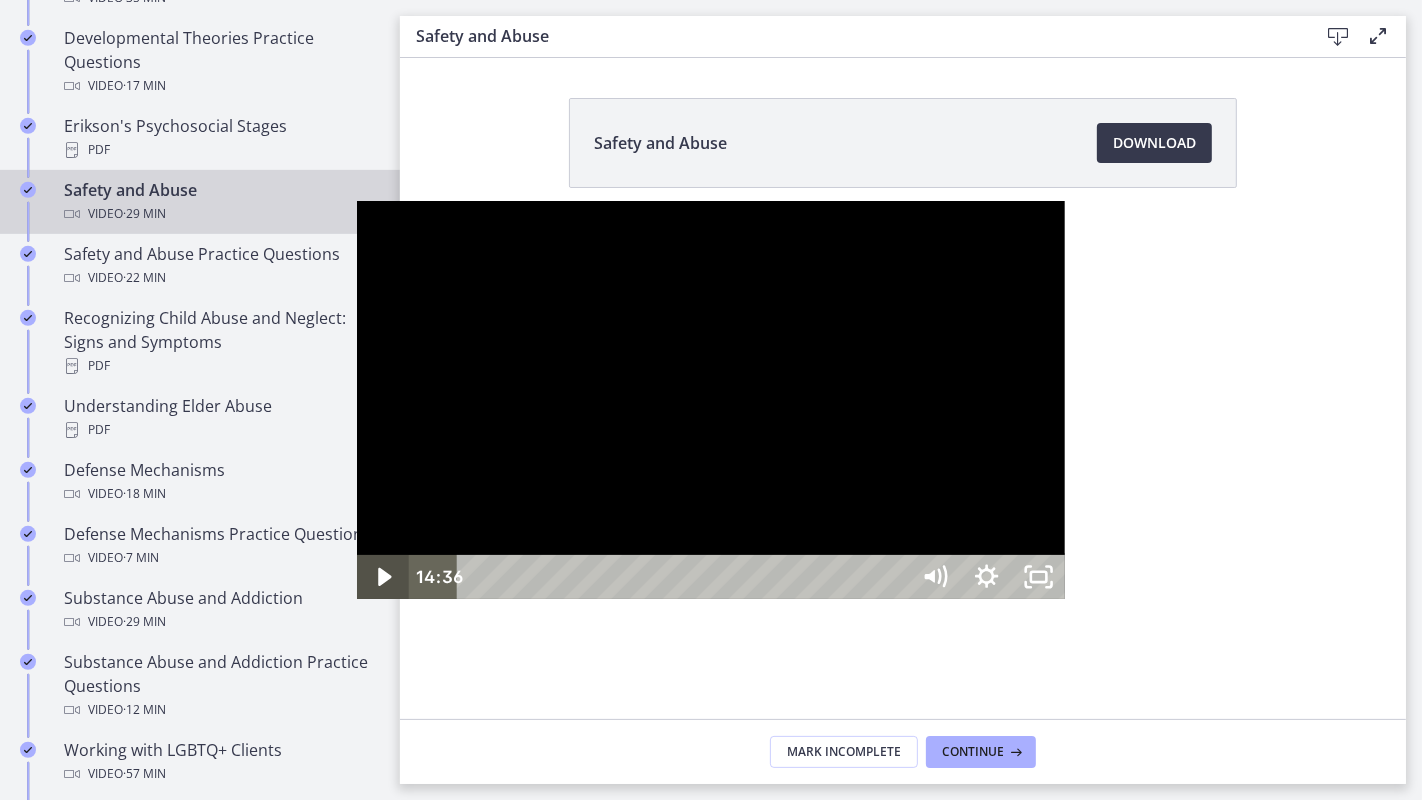 click 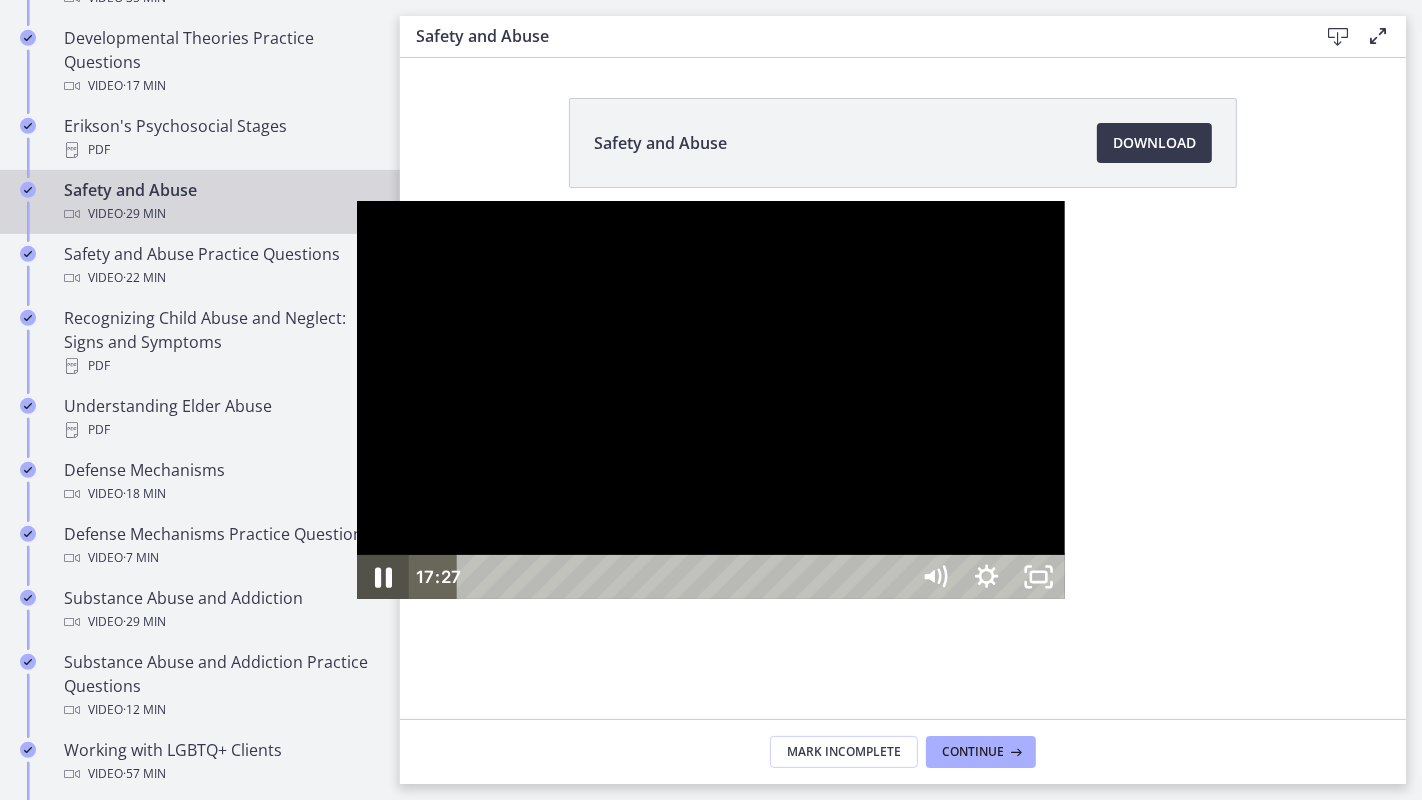 click 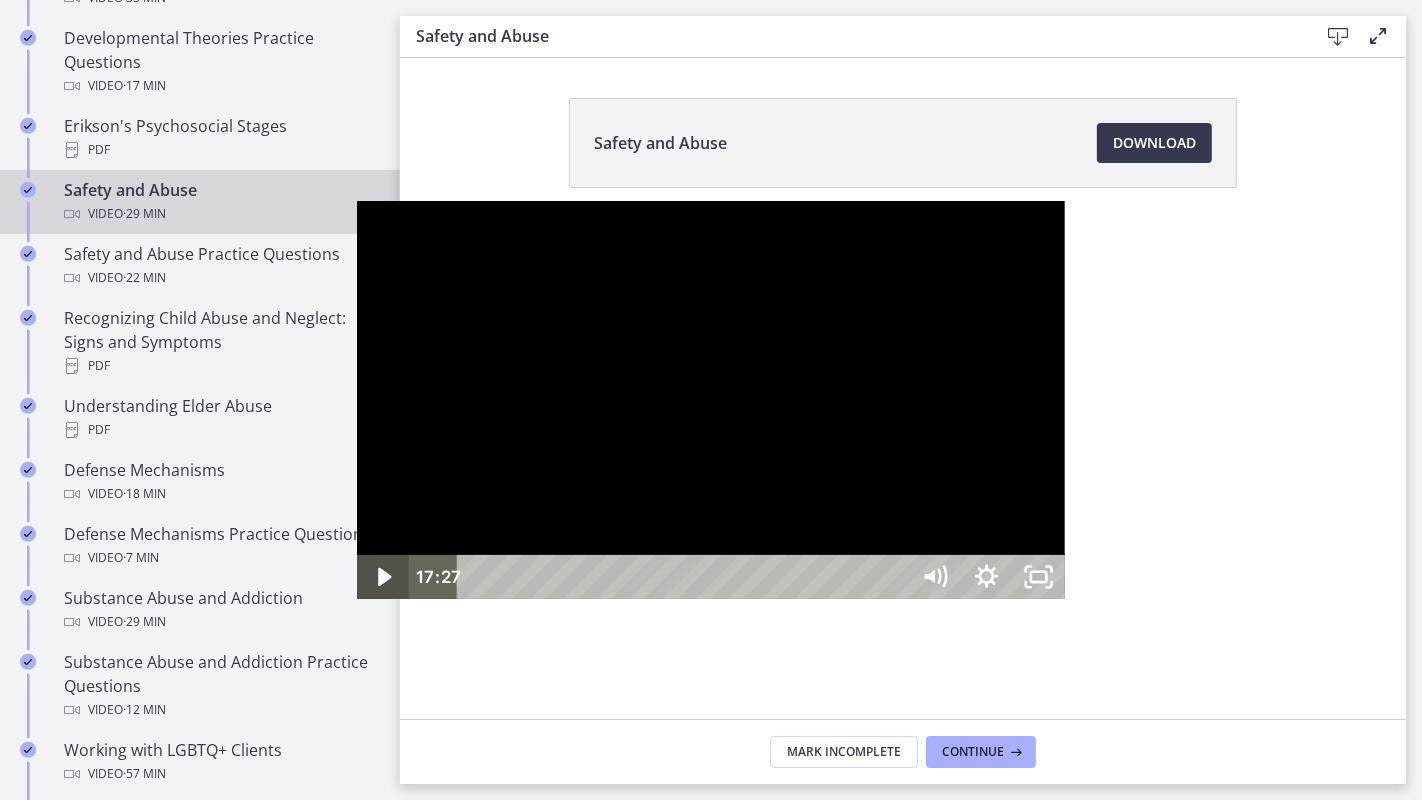 click 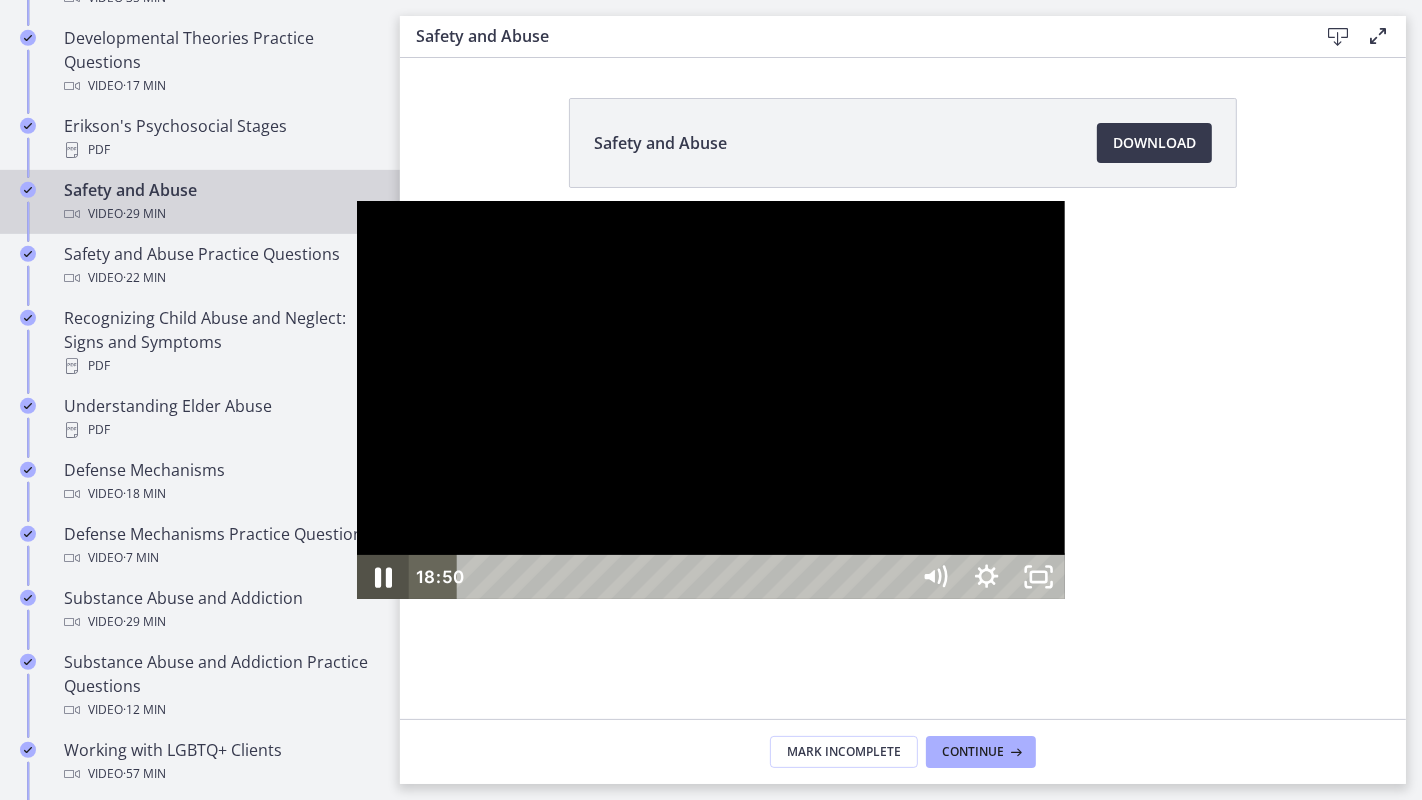 click 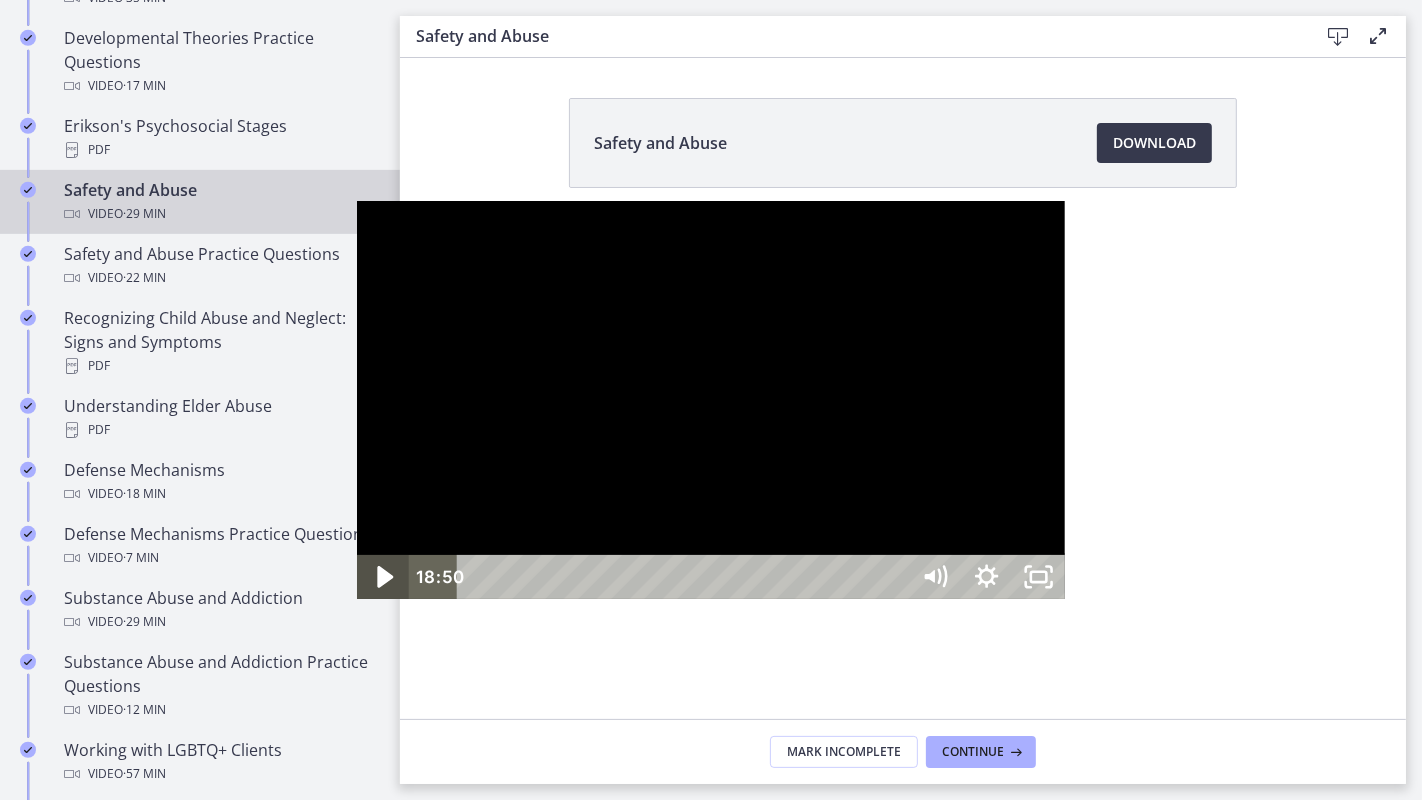 click 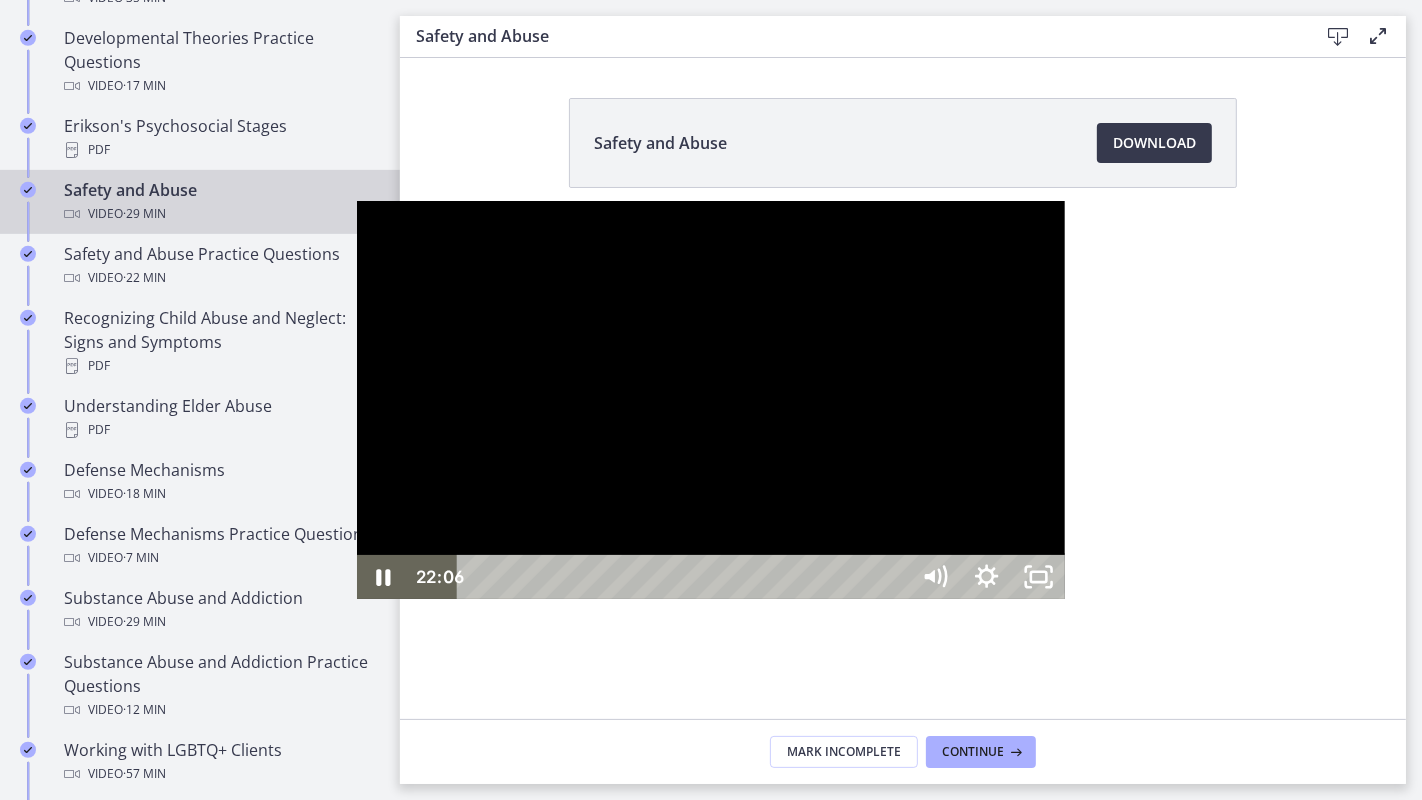click at bounding box center [711, 400] 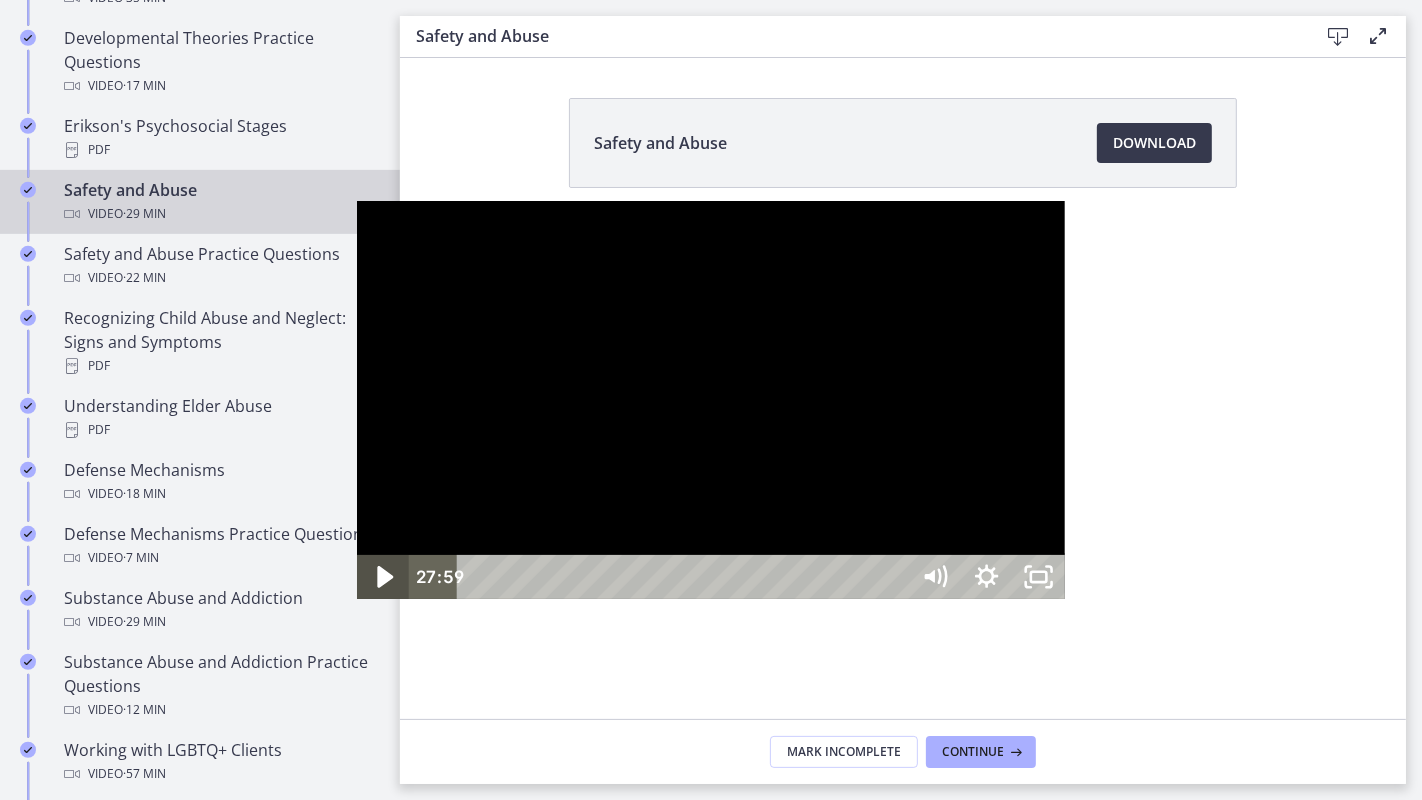 click 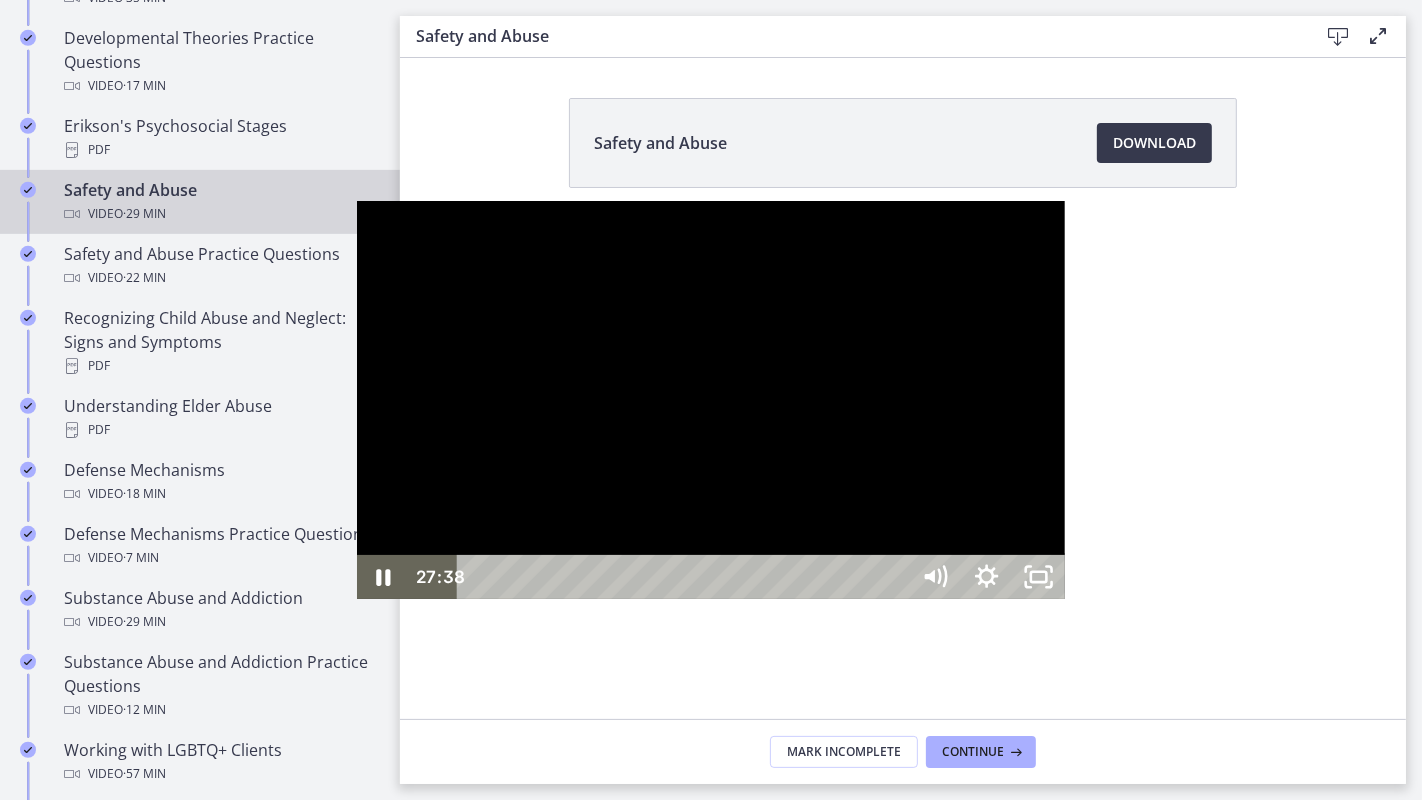 drag, startPoint x: 1218, startPoint y: 779, endPoint x: 1193, endPoint y: 774, distance: 25.495098 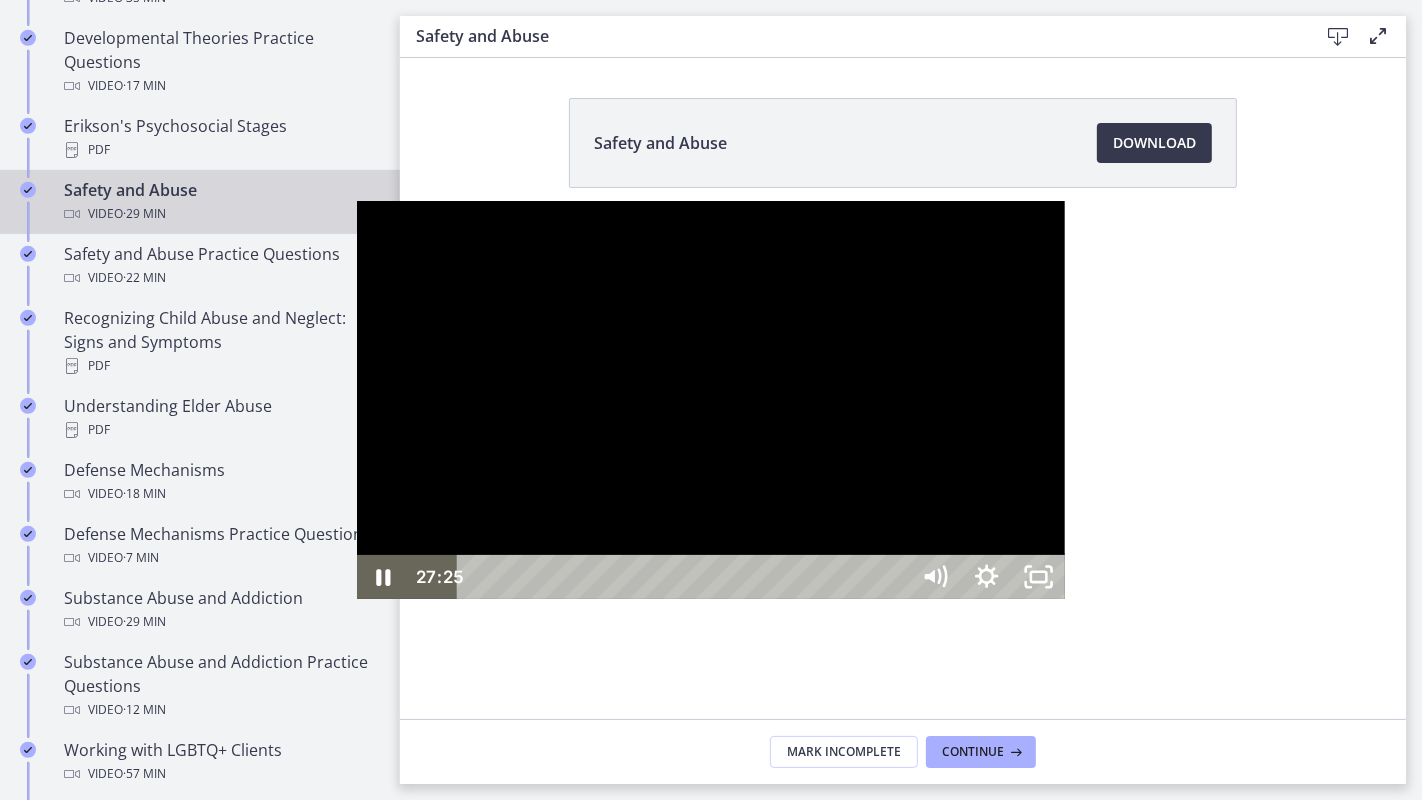 drag, startPoint x: 1193, startPoint y: 774, endPoint x: 1166, endPoint y: 771, distance: 27.166155 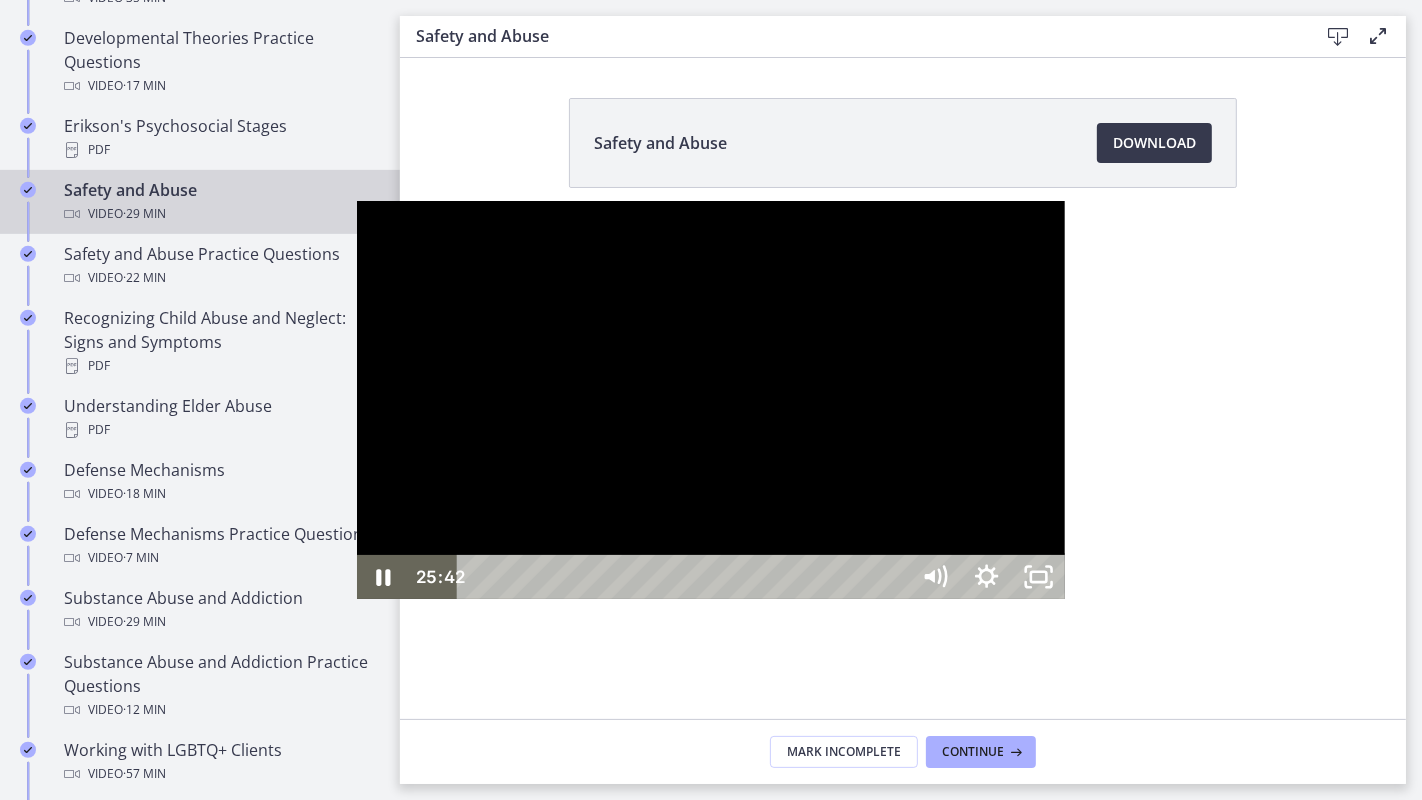 click at bounding box center (1478, 577) 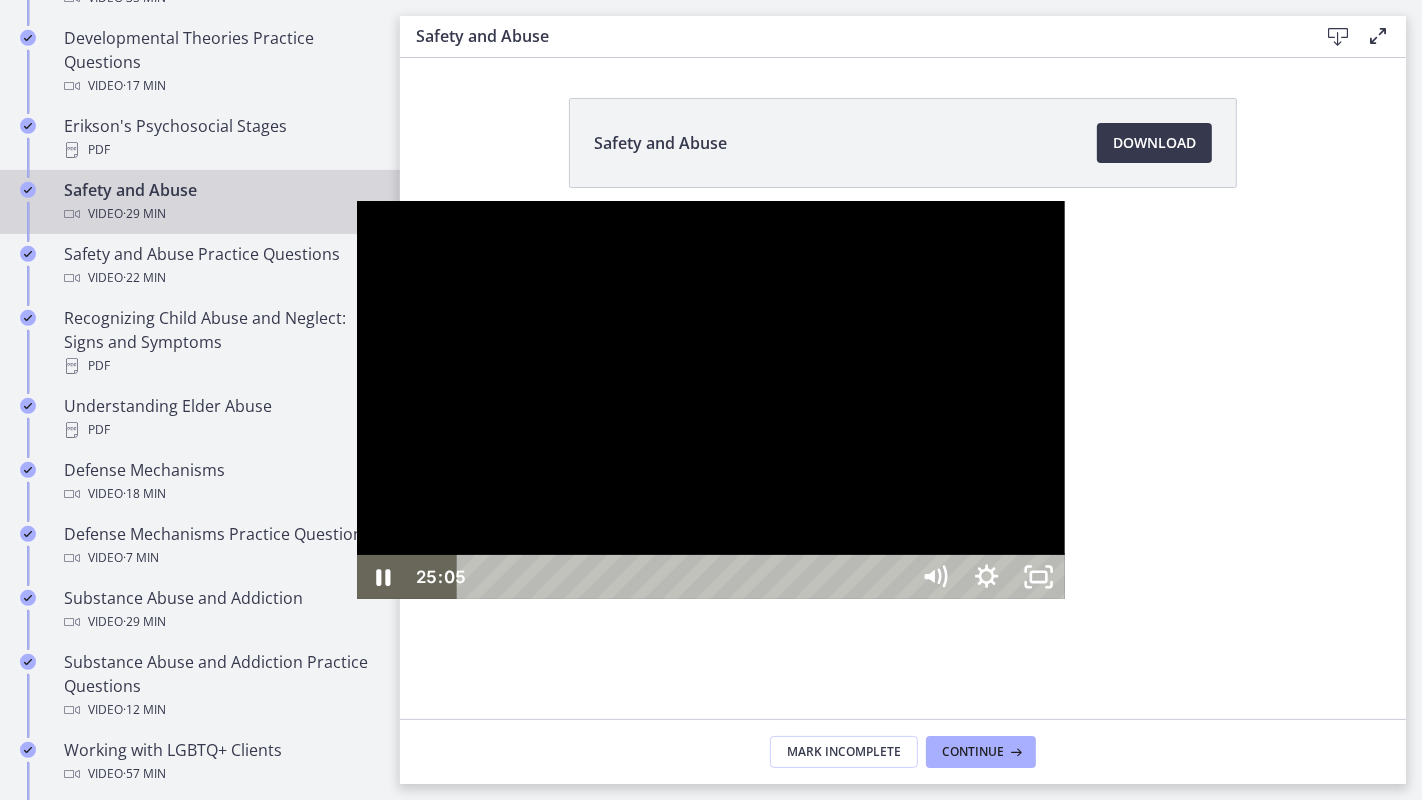 drag, startPoint x: 1123, startPoint y: 773, endPoint x: 1101, endPoint y: 774, distance: 22.022715 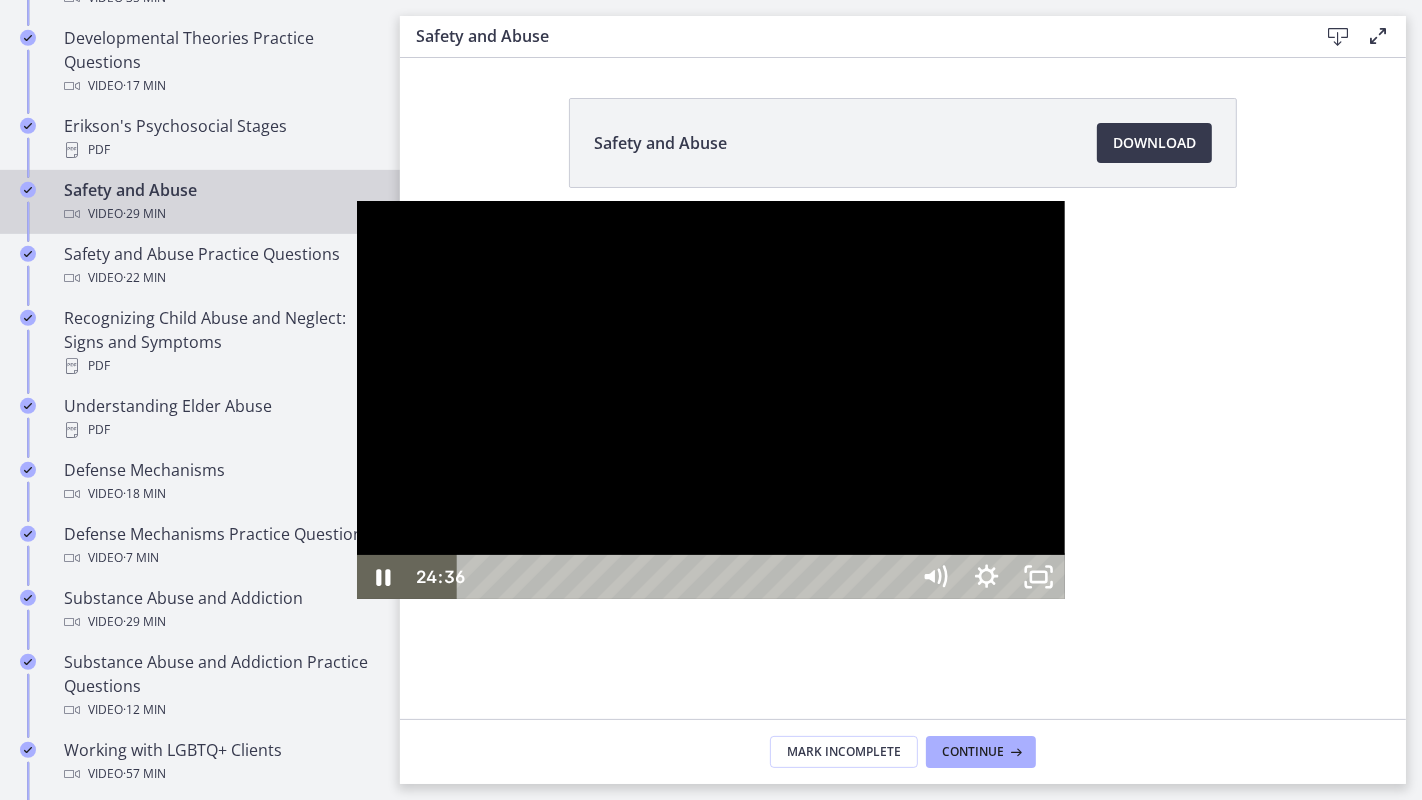 drag, startPoint x: 1105, startPoint y: 774, endPoint x: 1082, endPoint y: 771, distance: 23.194826 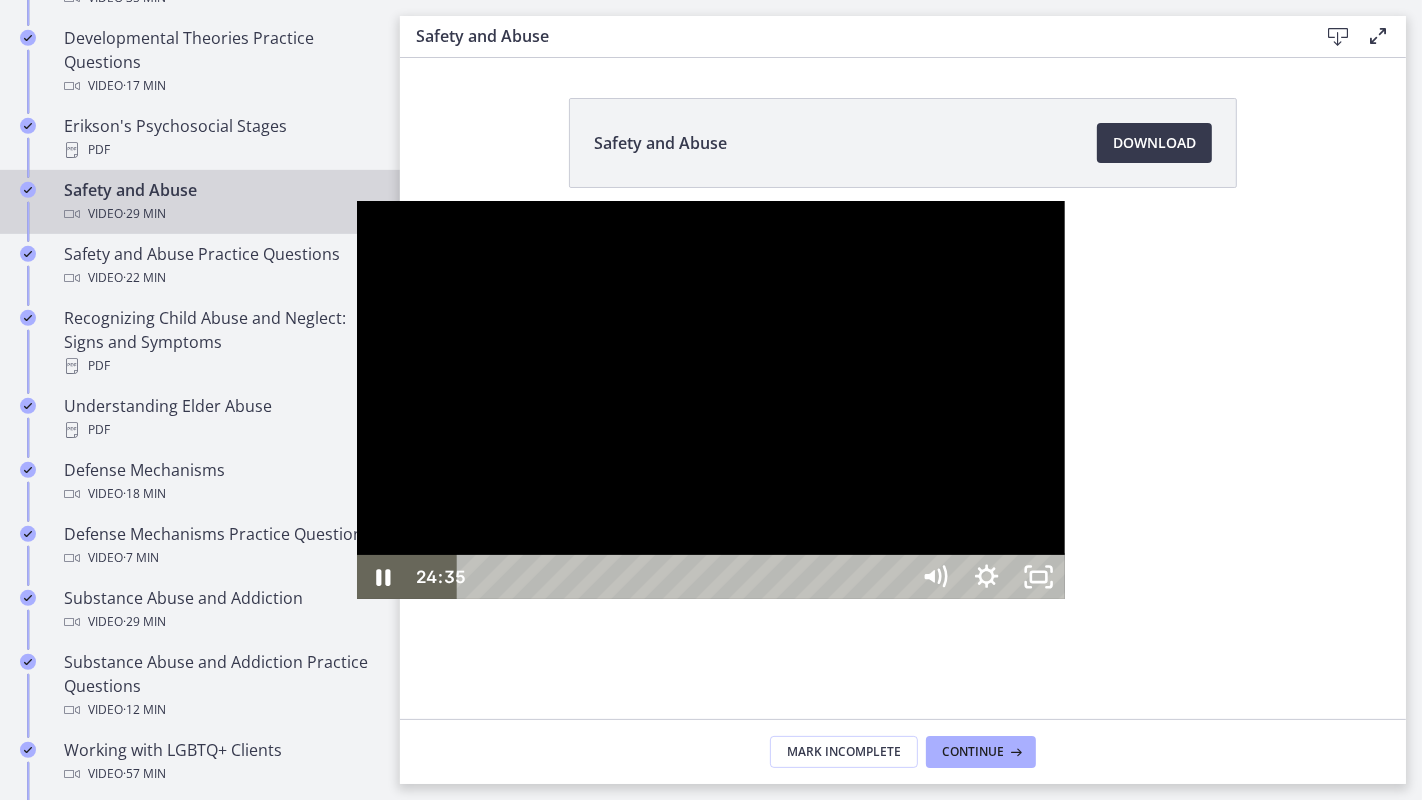 drag, startPoint x: 1081, startPoint y: 771, endPoint x: 1059, endPoint y: 773, distance: 22.090721 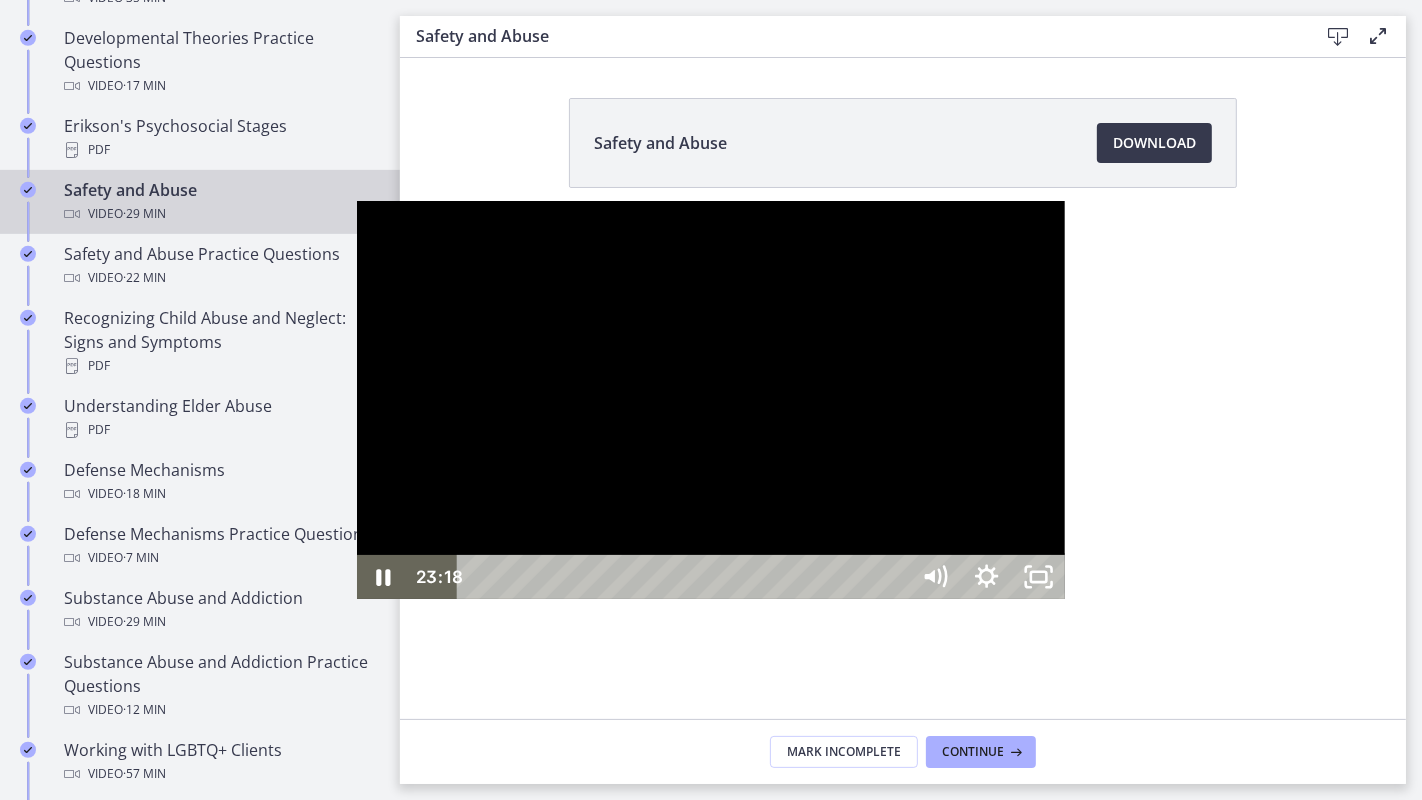 drag, startPoint x: 1058, startPoint y: 772, endPoint x: 1029, endPoint y: 773, distance: 29.017237 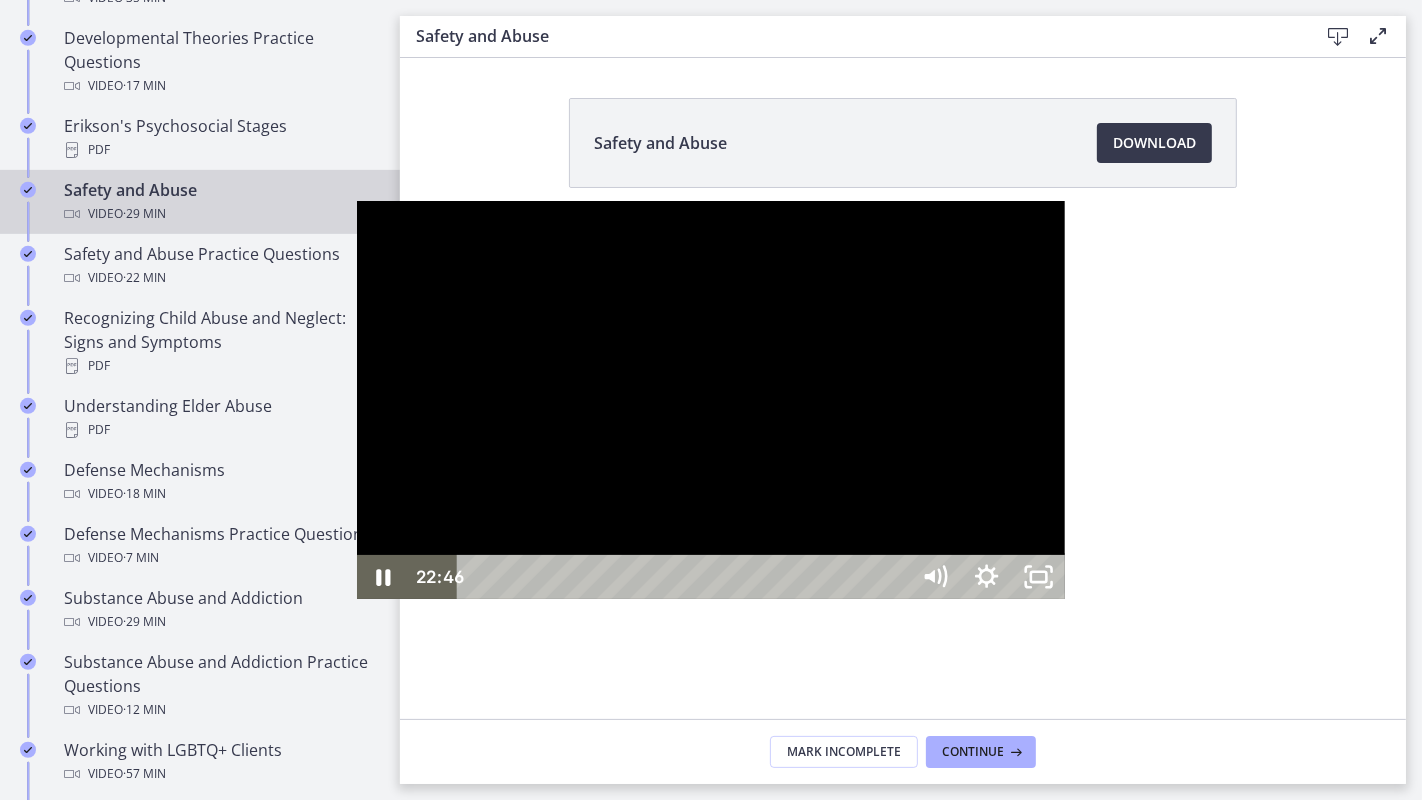 drag, startPoint x: 1029, startPoint y: 773, endPoint x: 1010, endPoint y: 770, distance: 19.235384 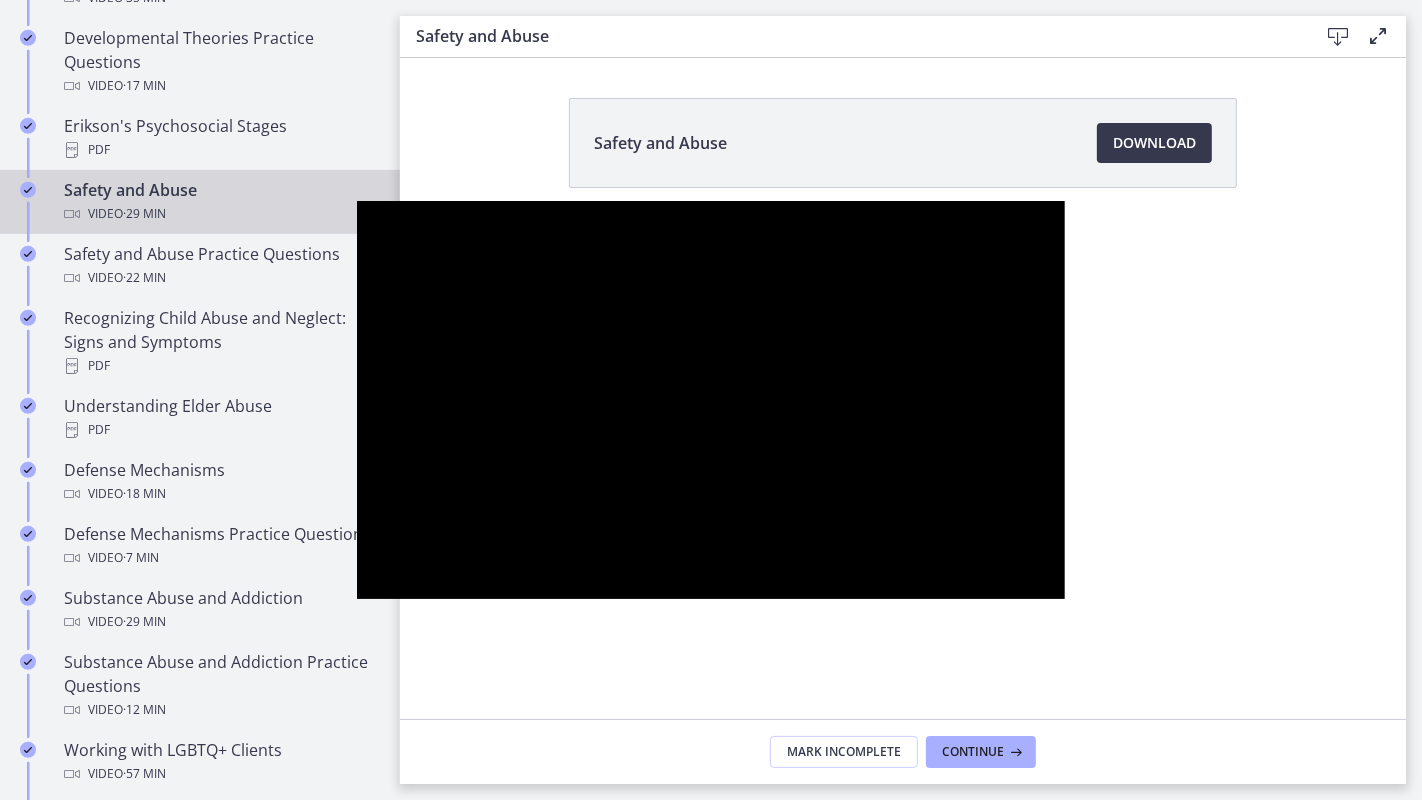 click at bounding box center (711, 400) 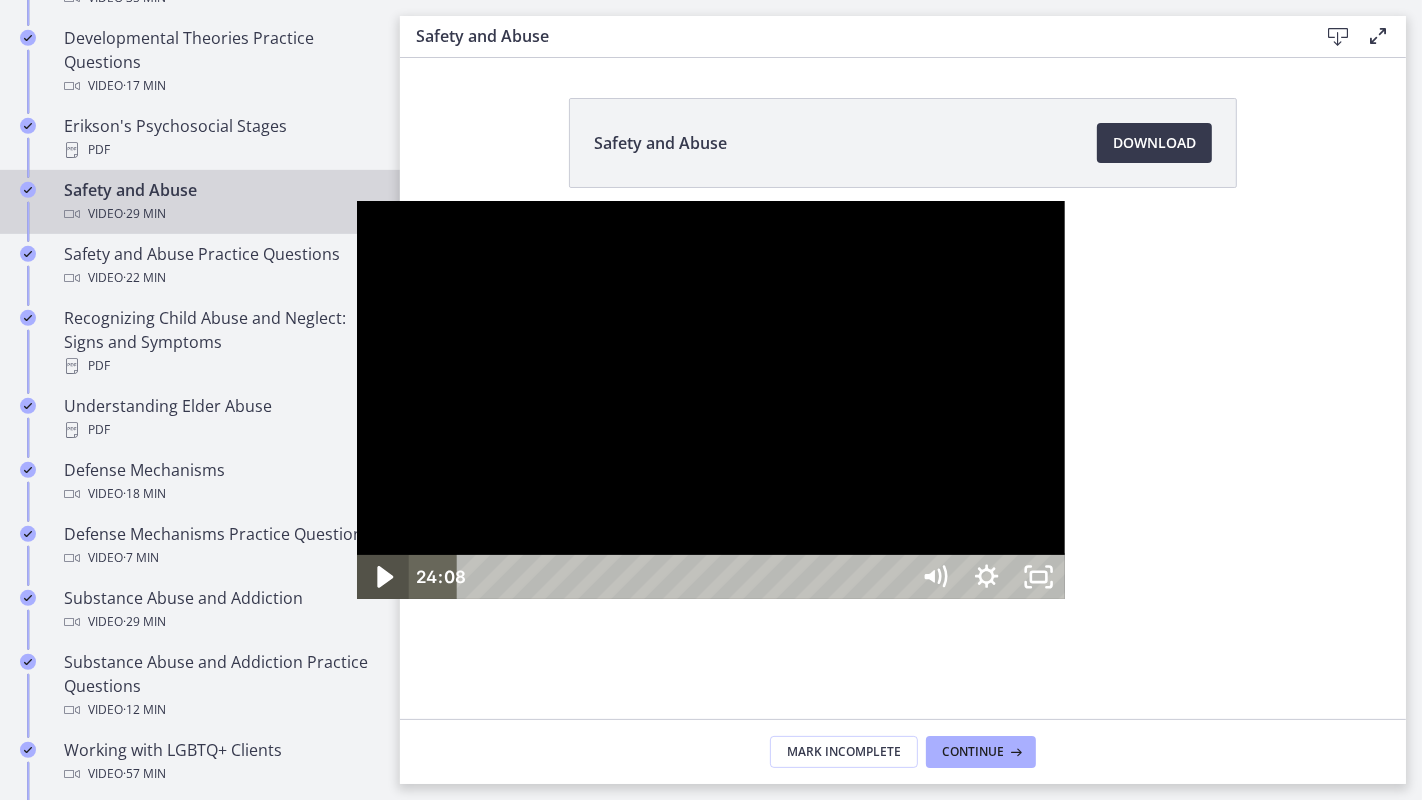 click 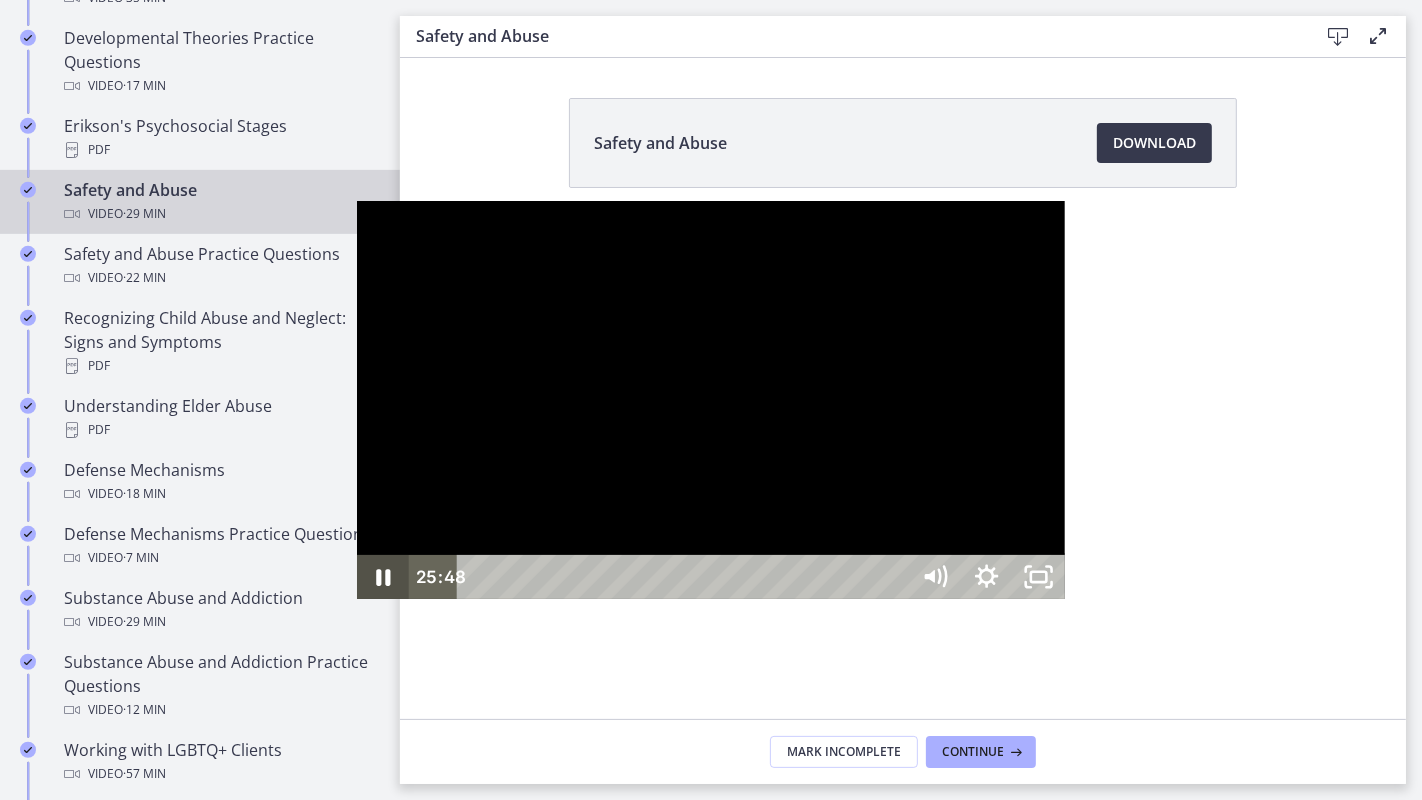 click 